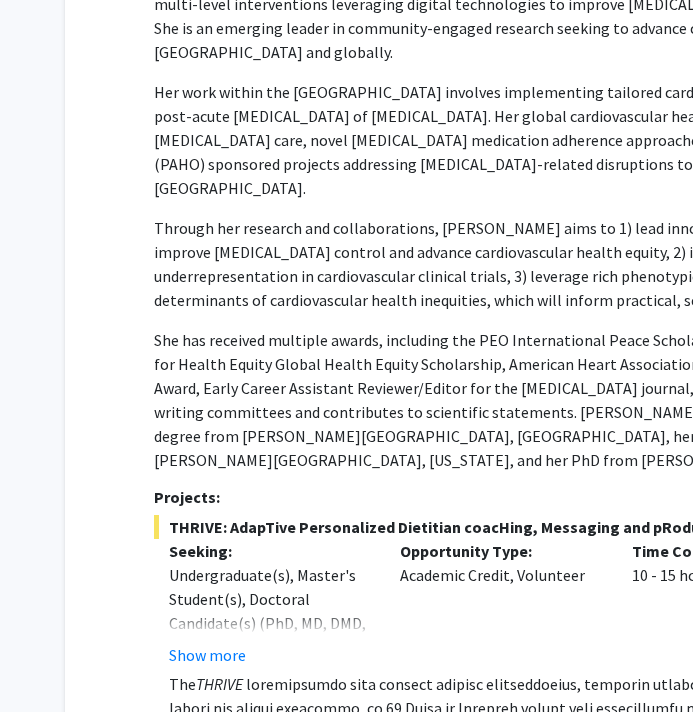 scroll, scrollTop: 0, scrollLeft: 0, axis: both 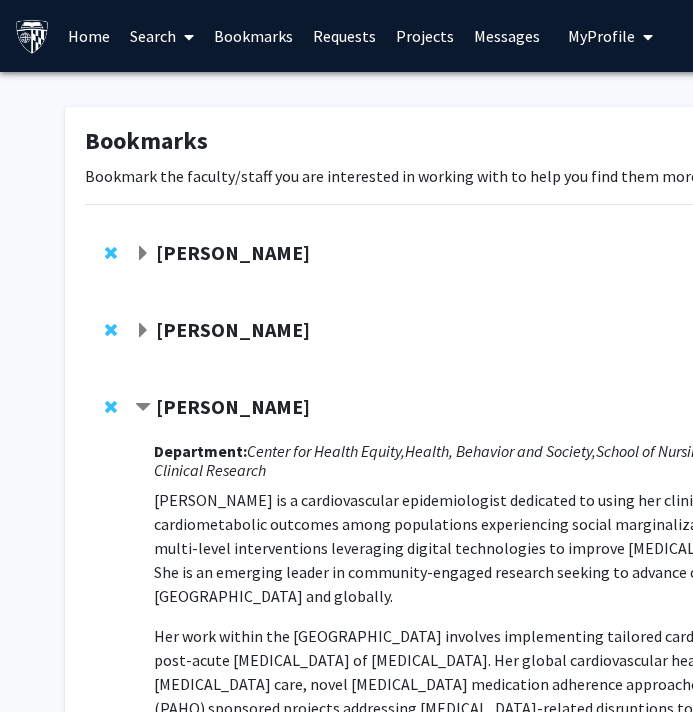 click 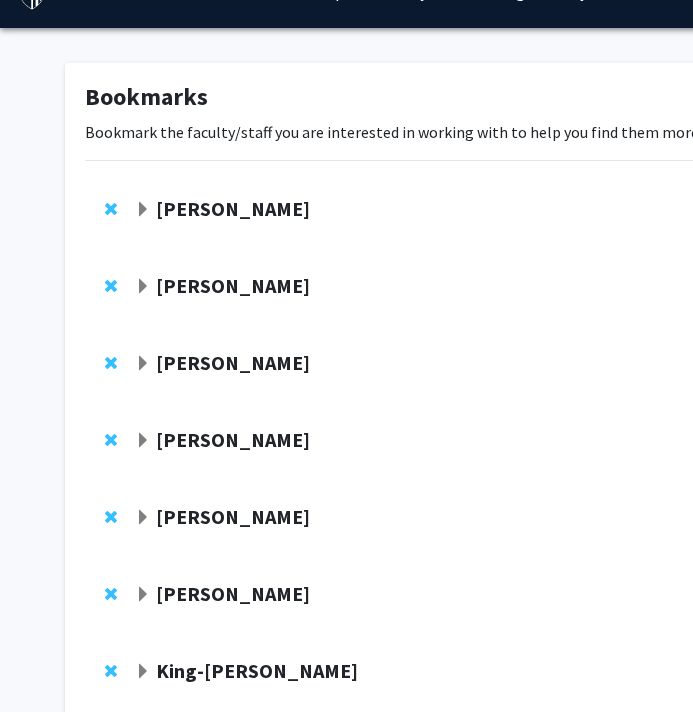 scroll, scrollTop: 483, scrollLeft: 0, axis: vertical 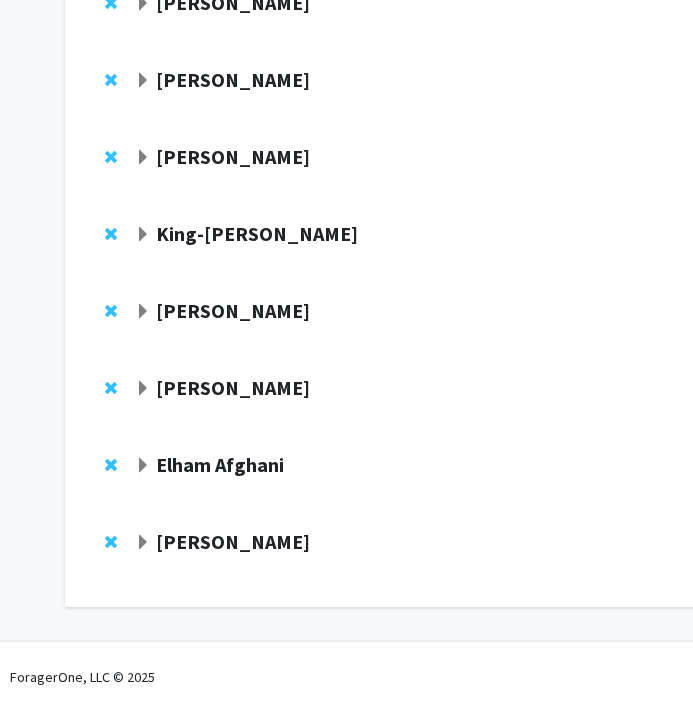 click 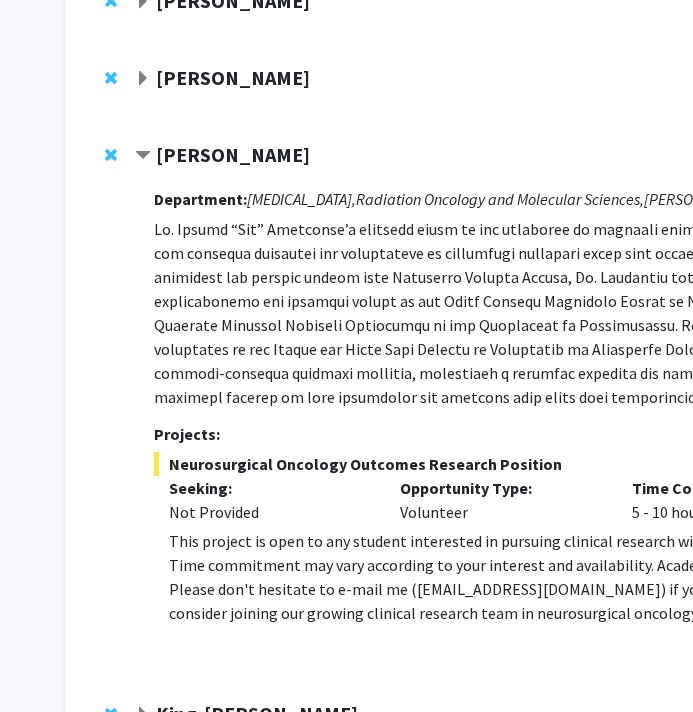 scroll, scrollTop: 479, scrollLeft: 0, axis: vertical 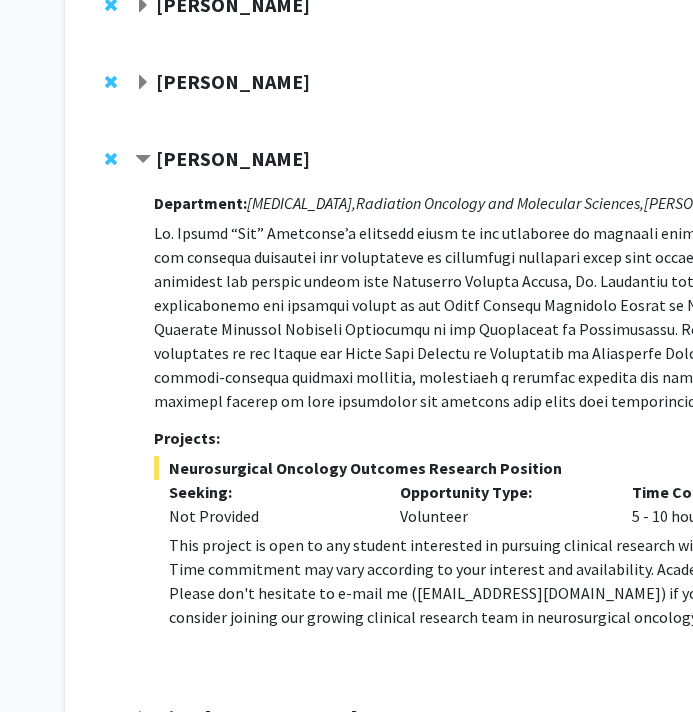click on "[PERSON_NAME]" 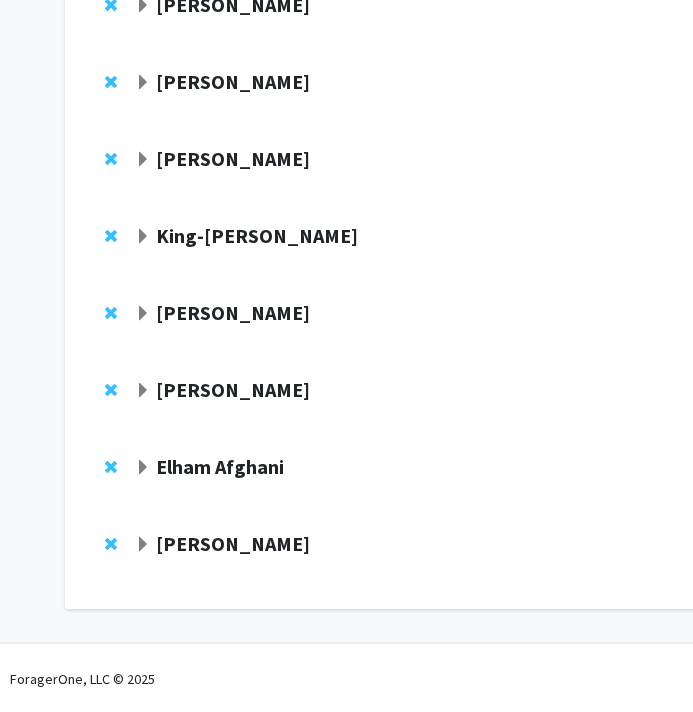 click 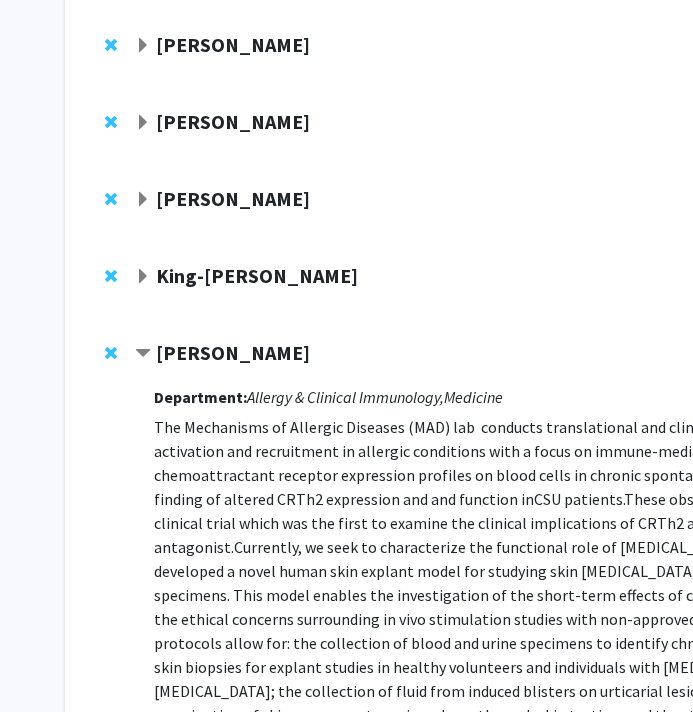 scroll, scrollTop: 675, scrollLeft: 0, axis: vertical 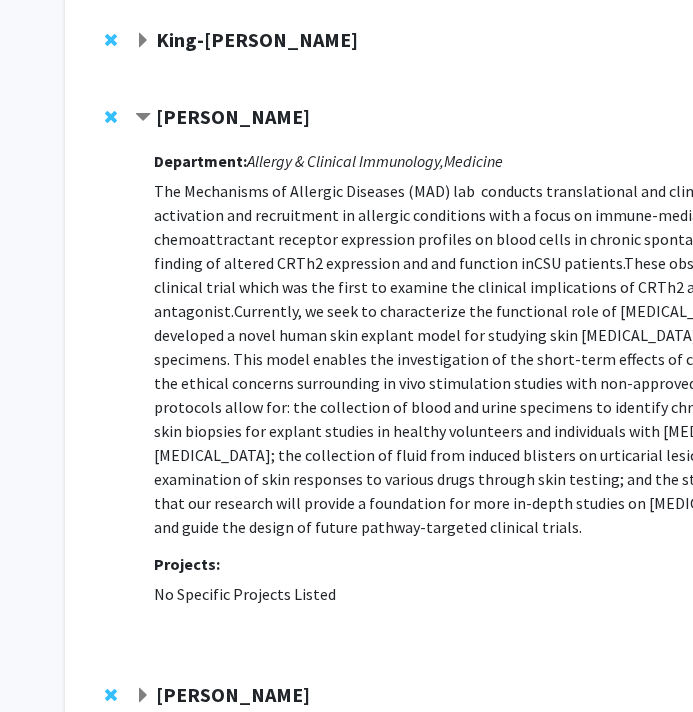 click on "[PERSON_NAME]" 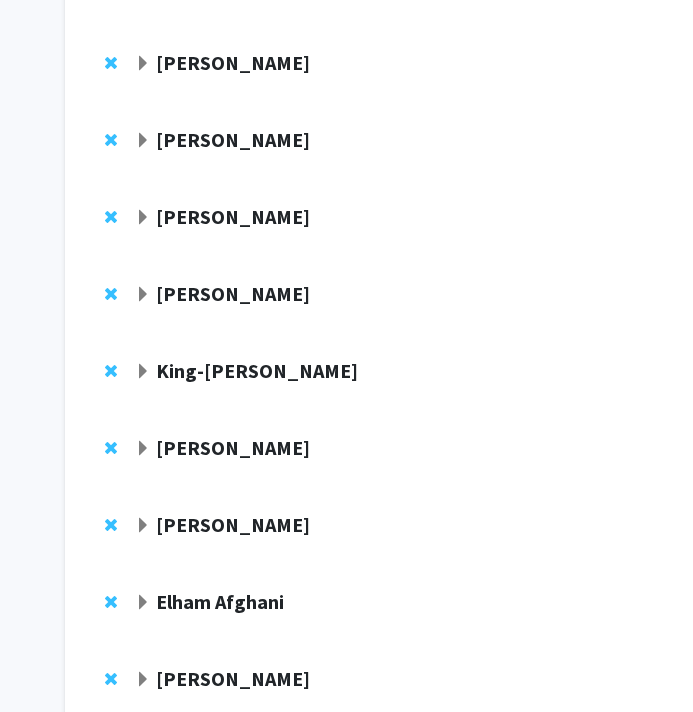 scroll, scrollTop: 233, scrollLeft: 0, axis: vertical 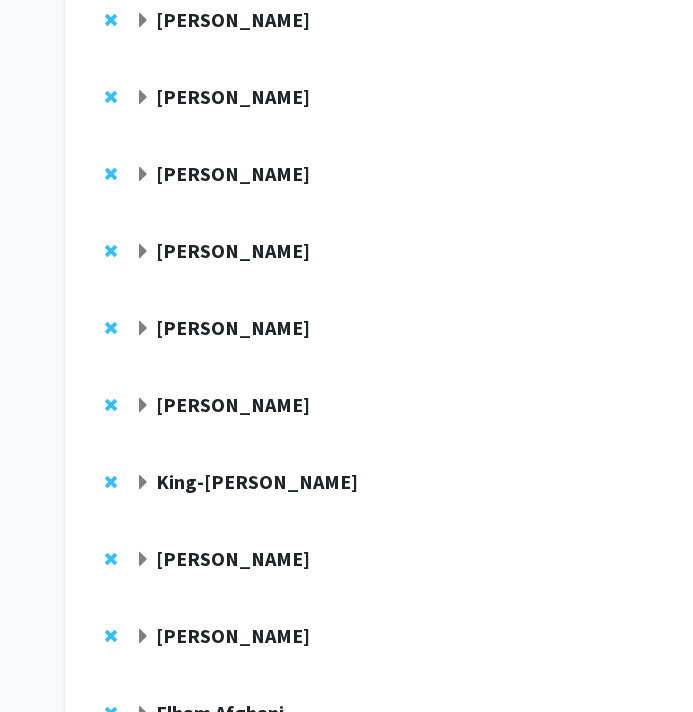 click on "[PERSON_NAME]" 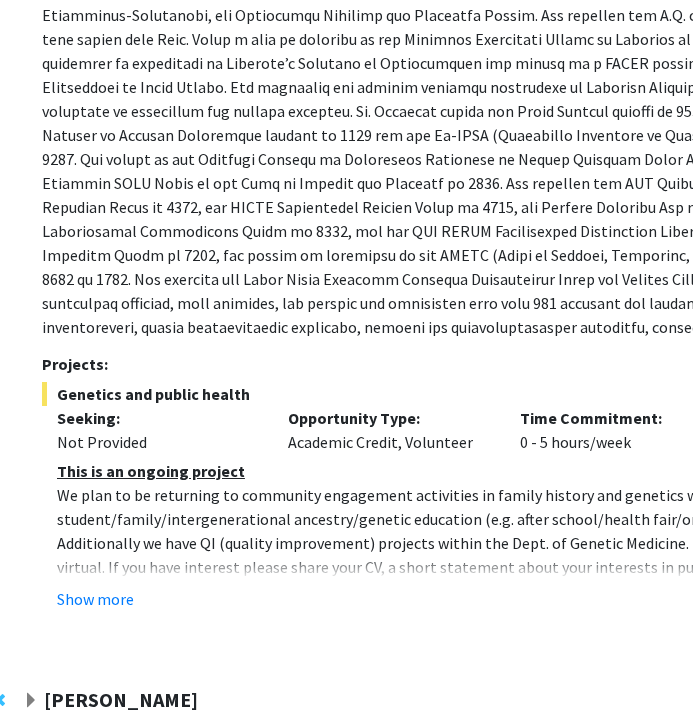 scroll, scrollTop: 715, scrollLeft: 112, axis: both 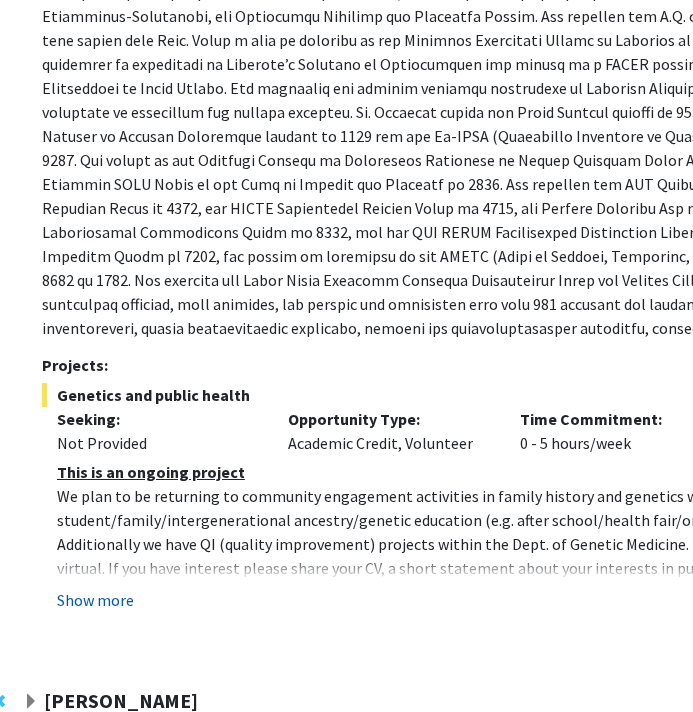 click on "Show more" at bounding box center [95, 600] 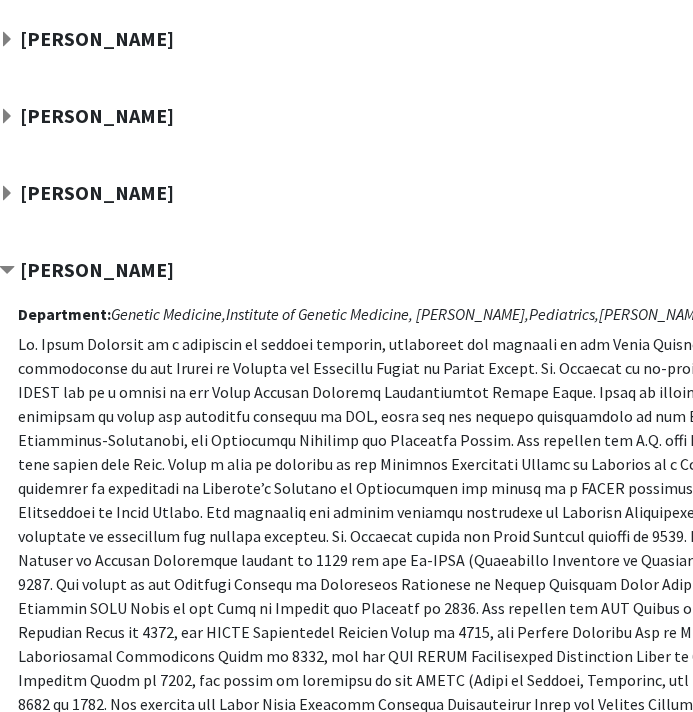 scroll, scrollTop: 277, scrollLeft: 136, axis: both 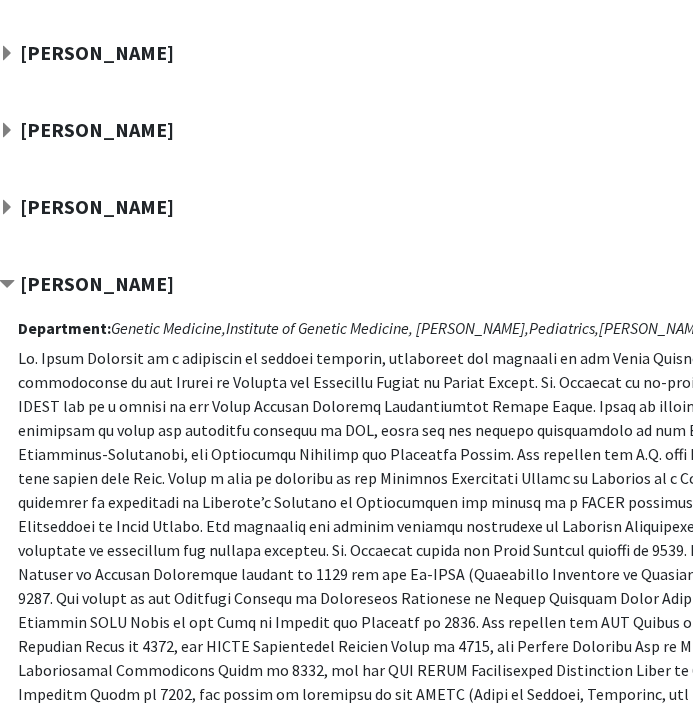 click on "[PERSON_NAME]" 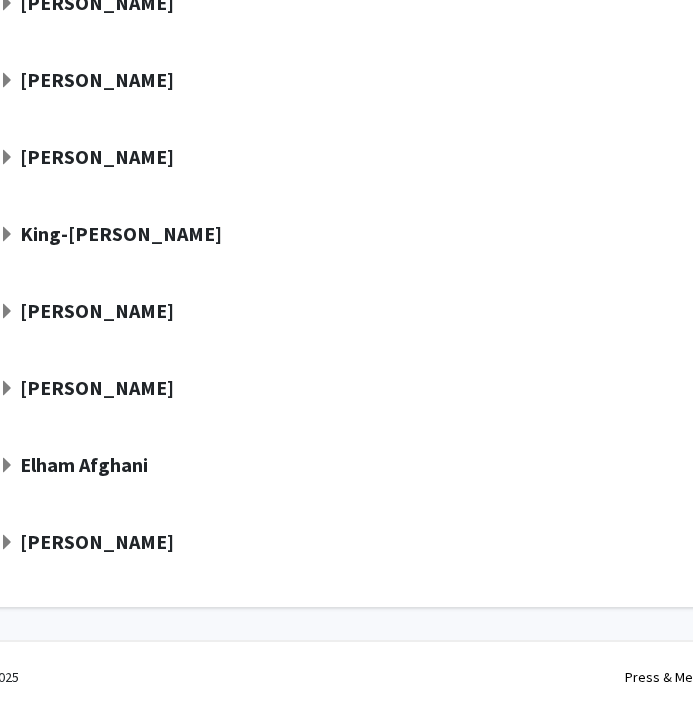 click on "[PERSON_NAME]" 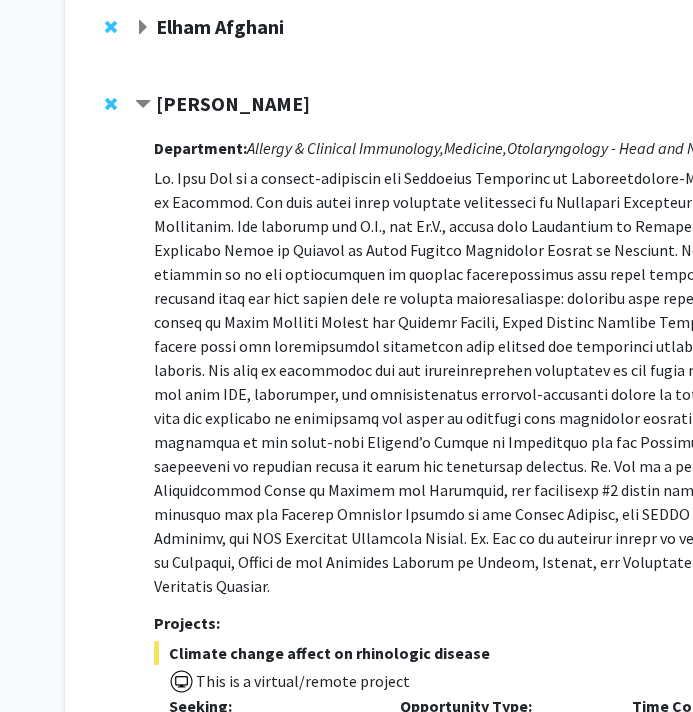 scroll, scrollTop: 913, scrollLeft: 0, axis: vertical 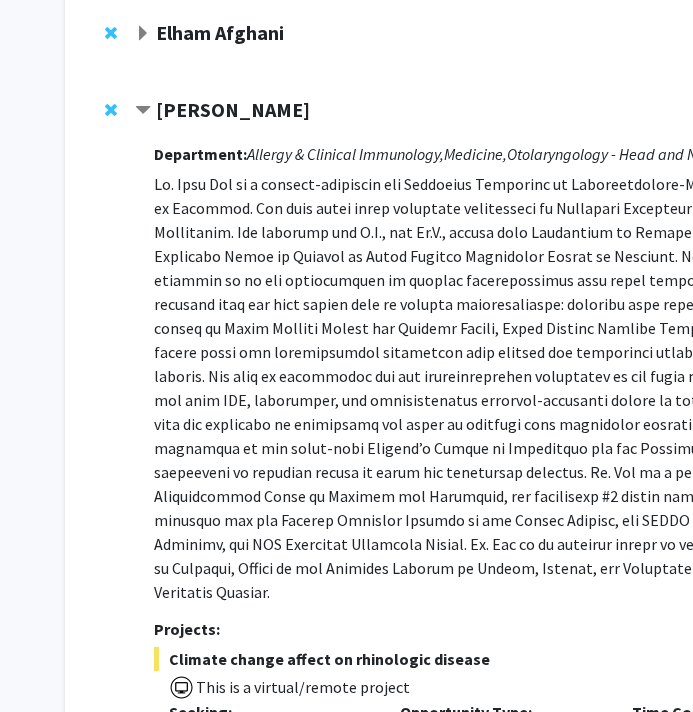 click on "[PERSON_NAME]" 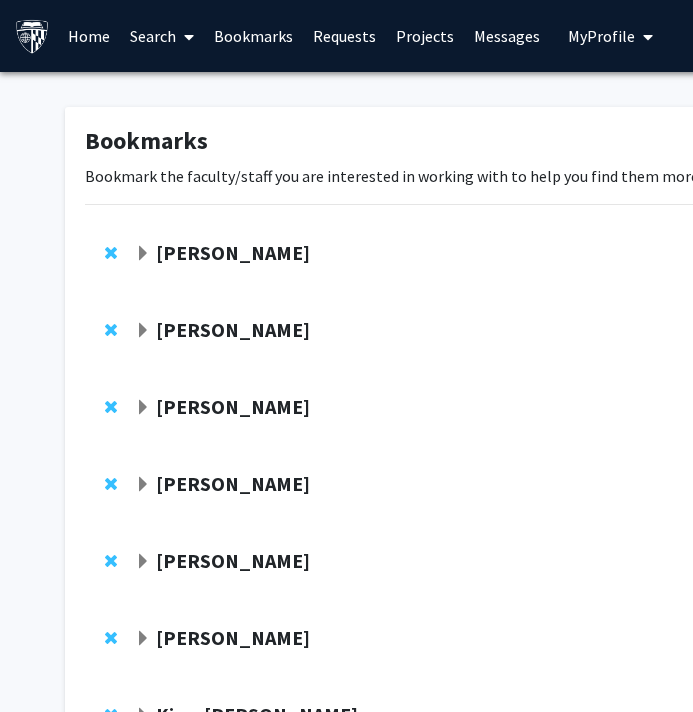 scroll, scrollTop: 0, scrollLeft: 0, axis: both 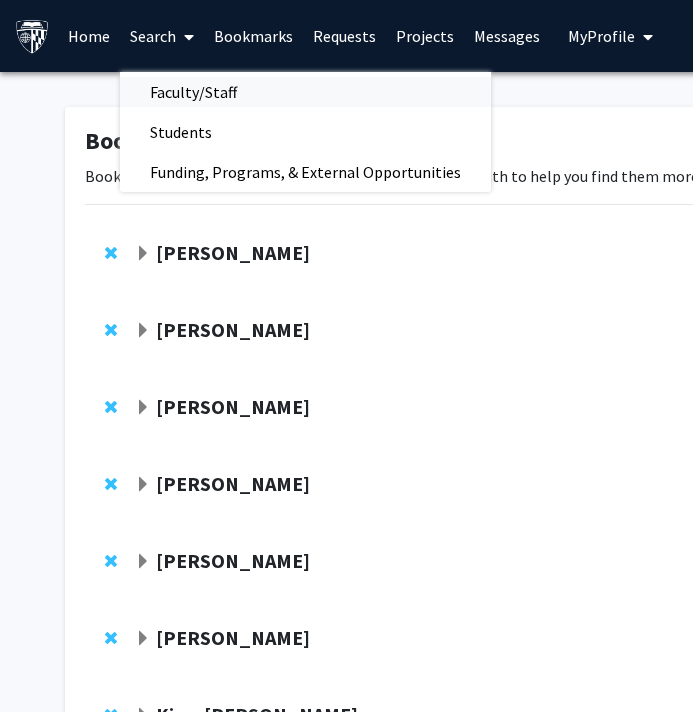 click on "Faculty/Staff" at bounding box center (193, 92) 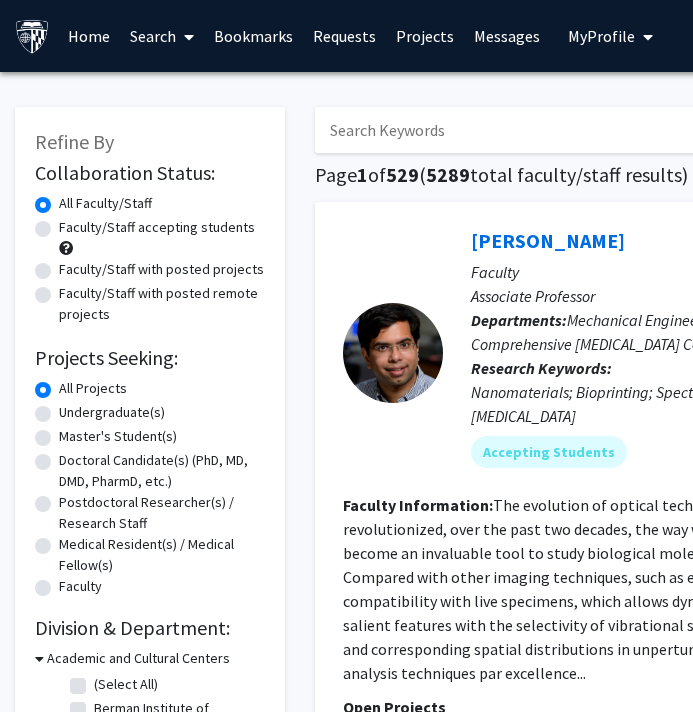 click on "Undergraduate(s)" 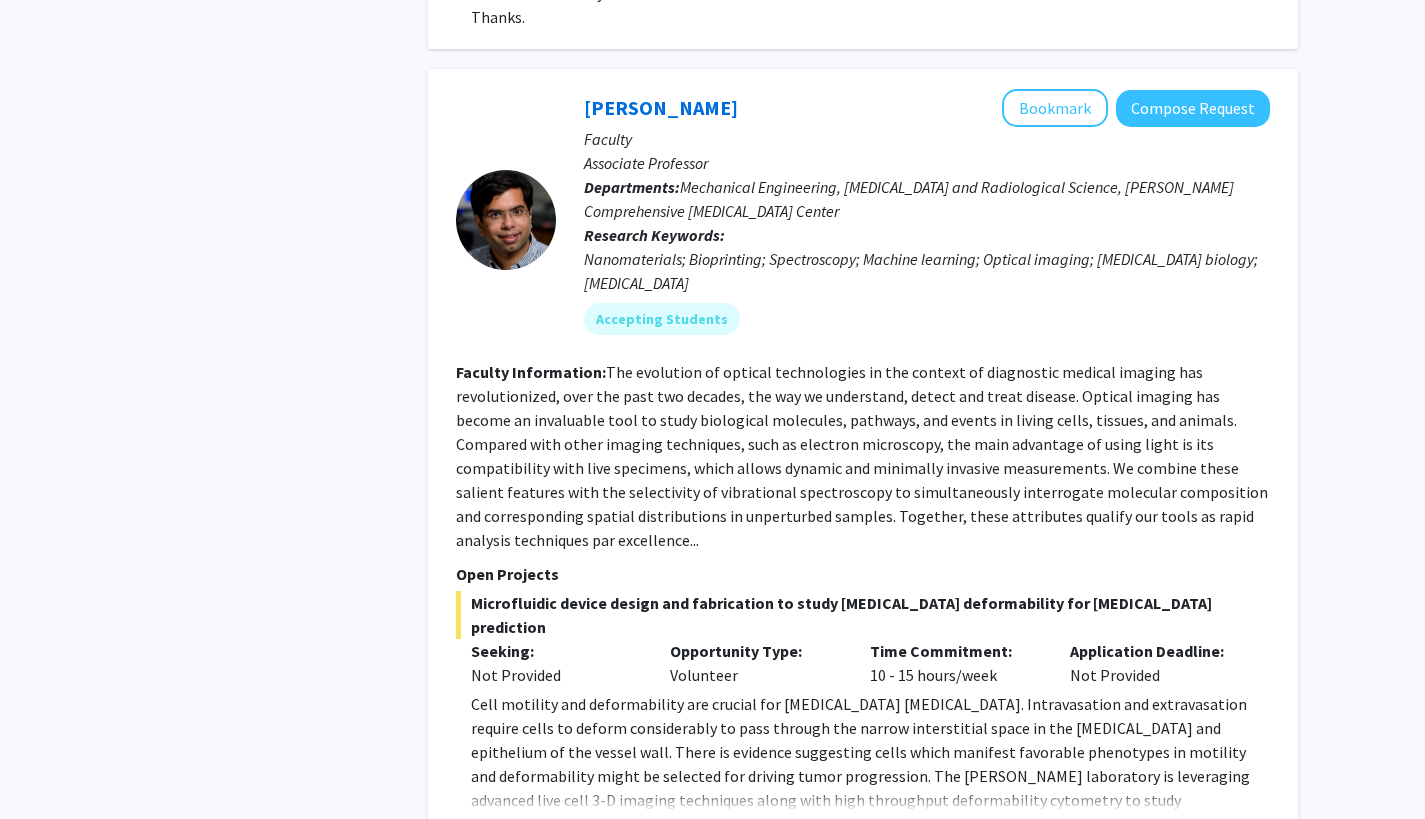 scroll, scrollTop: 2581, scrollLeft: 0, axis: vertical 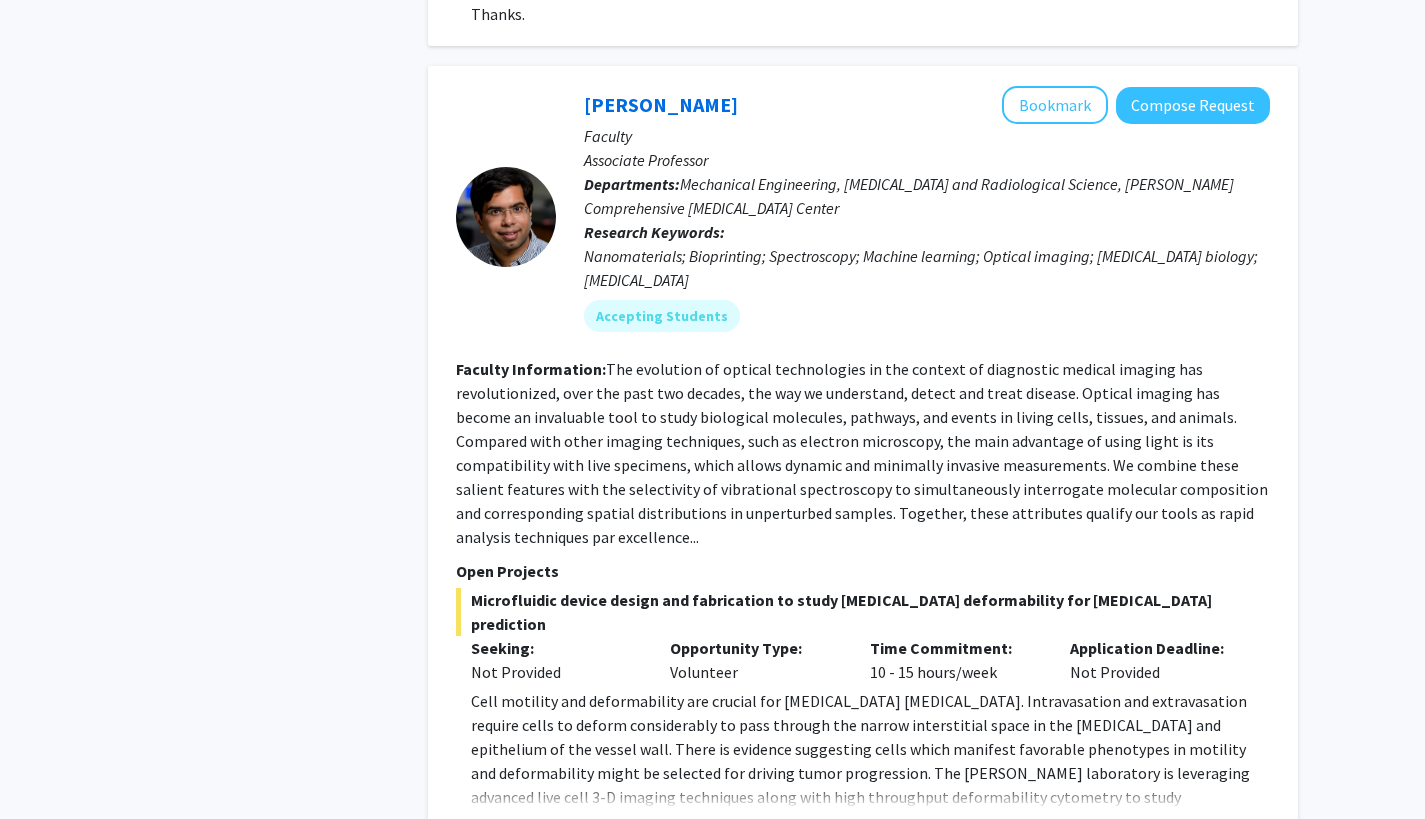 click on "The evolution of optical technologies in the context of diagnostic medical imaging has revolutionized, over the past two decades, the way we understand, detect and treat disease. Optical imaging has become an invaluable tool to study biological molecules, pathways, and events in living cells, tissues, and animals. Compared with other imaging techniques, such as electron microscopy, the main advantage of using light is its compatibility with live specimens, which allows dynamic and minimally invasive measurements. We combine these salient features with the selectivity of vibrational spectroscopy to simultaneously interrogate molecular composition and corresponding spatial distributions in unperturbed samples. Together, these attributes qualify our tools as rapid analysis techniques par excellence..." 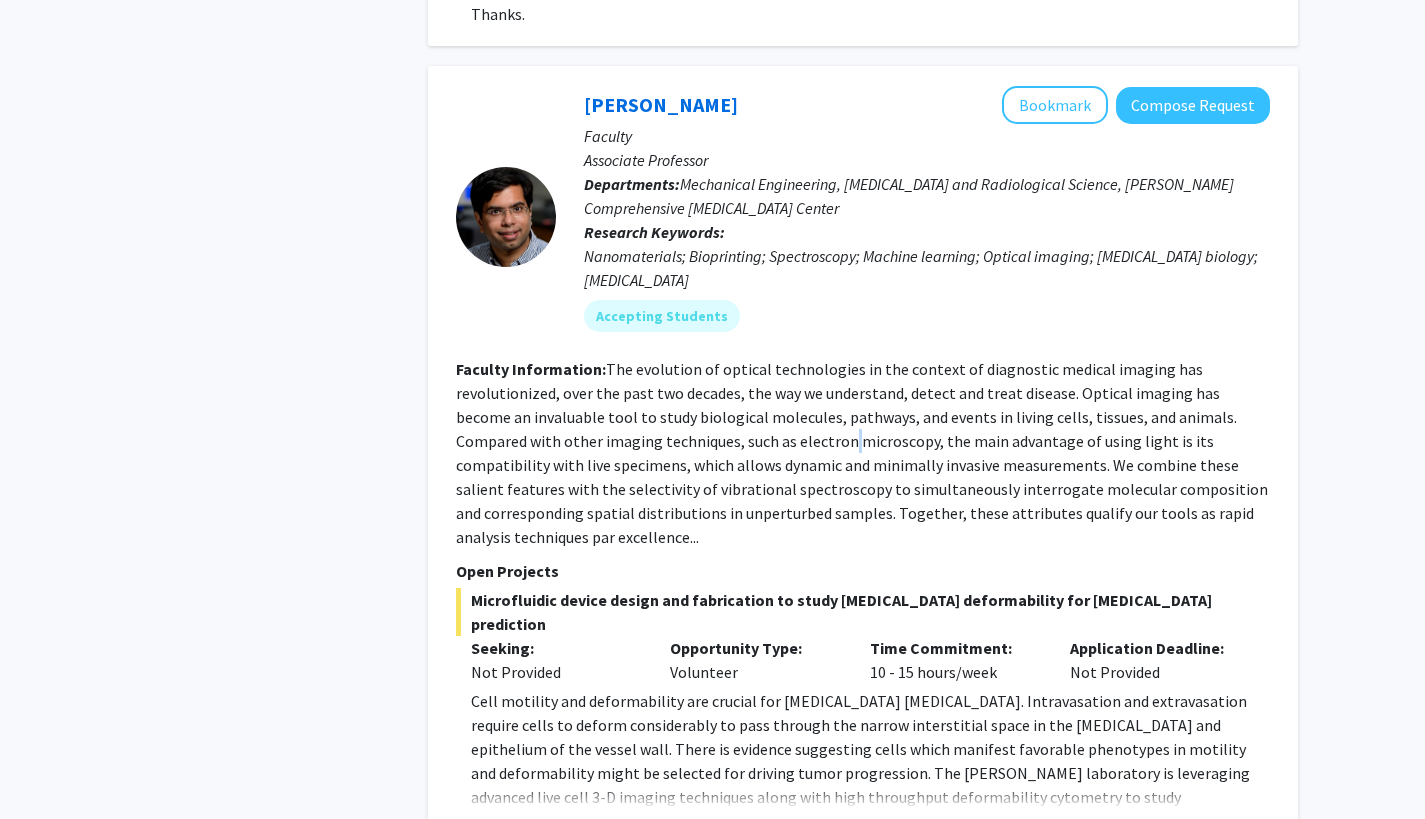 click on "The evolution of optical technologies in the context of diagnostic medical imaging has revolutionized, over the past two decades, the way we understand, detect and treat disease. Optical imaging has become an invaluable tool to study biological molecules, pathways, and events in living cells, tissues, and animals. Compared with other imaging techniques, such as electron microscopy, the main advantage of using light is its compatibility with live specimens, which allows dynamic and minimally invasive measurements. We combine these salient features with the selectivity of vibrational spectroscopy to simultaneously interrogate molecular composition and corresponding spatial distributions in unperturbed samples. Together, these attributes qualify our tools as rapid analysis techniques par excellence..." 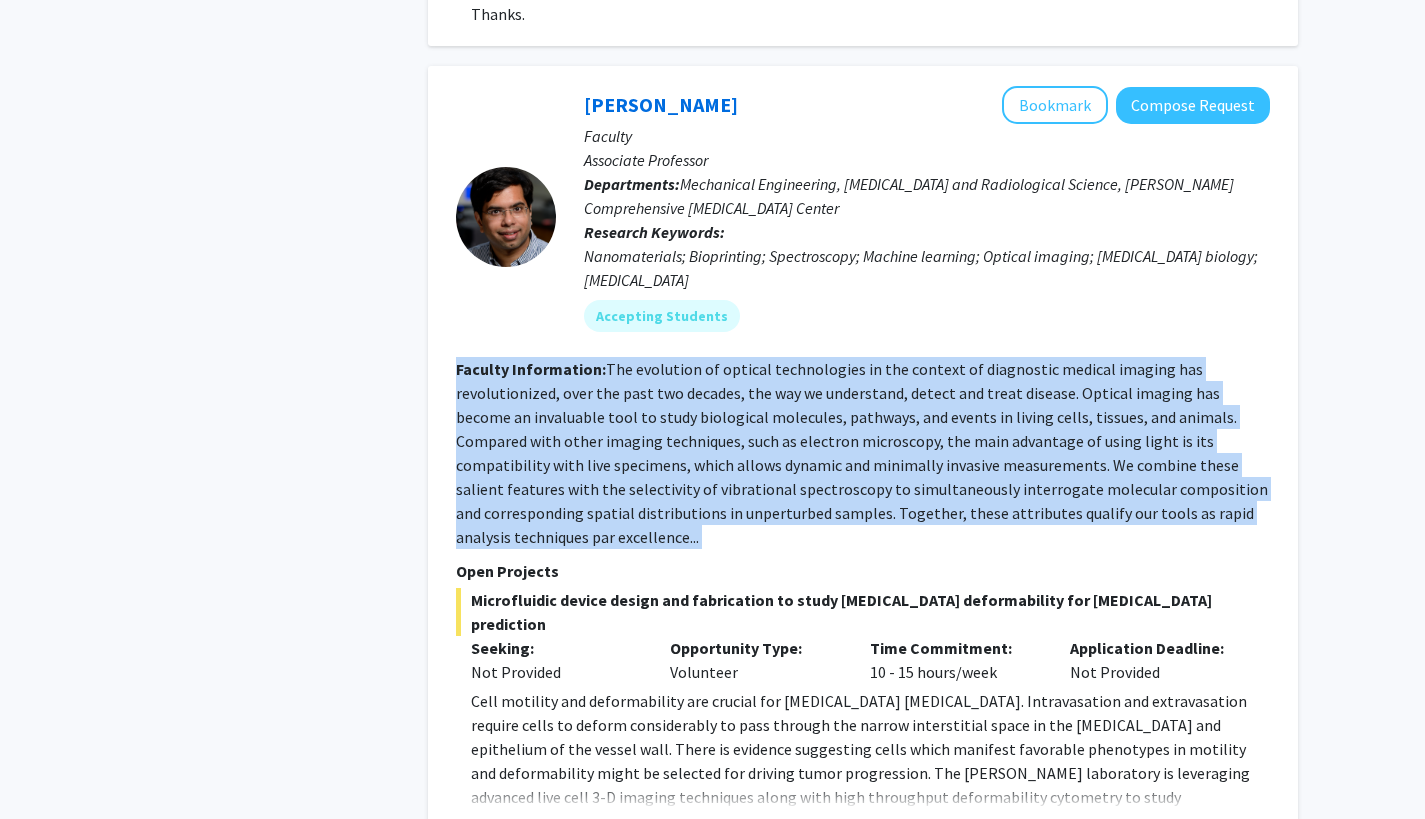 click on "The evolution of optical technologies in the context of diagnostic medical imaging has revolutionized, over the past two decades, the way we understand, detect and treat disease. Optical imaging has become an invaluable tool to study biological molecules, pathways, and events in living cells, tissues, and animals. Compared with other imaging techniques, such as electron microscopy, the main advantage of using light is its compatibility with live specimens, which allows dynamic and minimally invasive measurements. We combine these salient features with the selectivity of vibrational spectroscopy to simultaneously interrogate molecular composition and corresponding spatial distributions in unperturbed samples. Together, these attributes qualify our tools as rapid analysis techniques par excellence..." 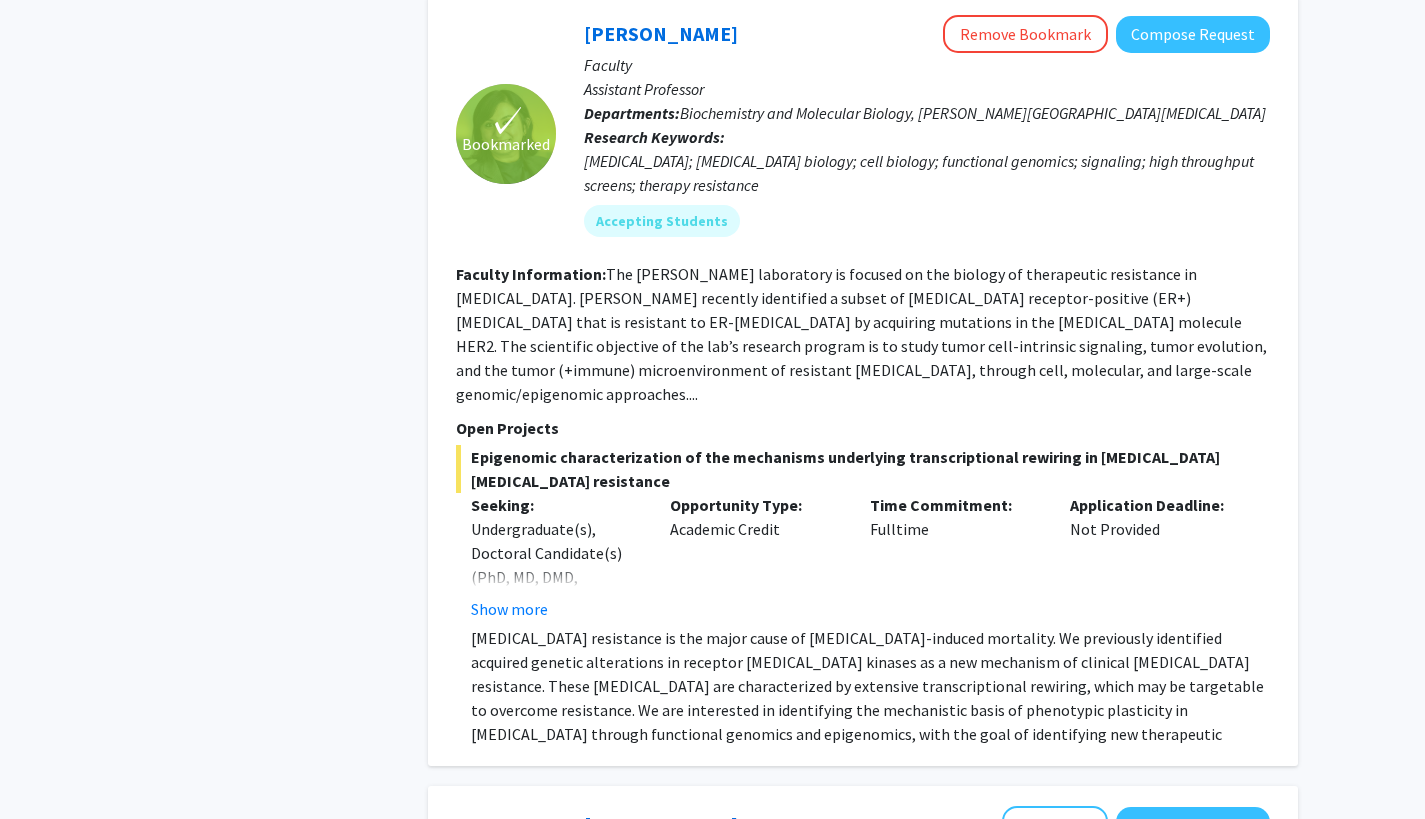 scroll, scrollTop: 4619, scrollLeft: 0, axis: vertical 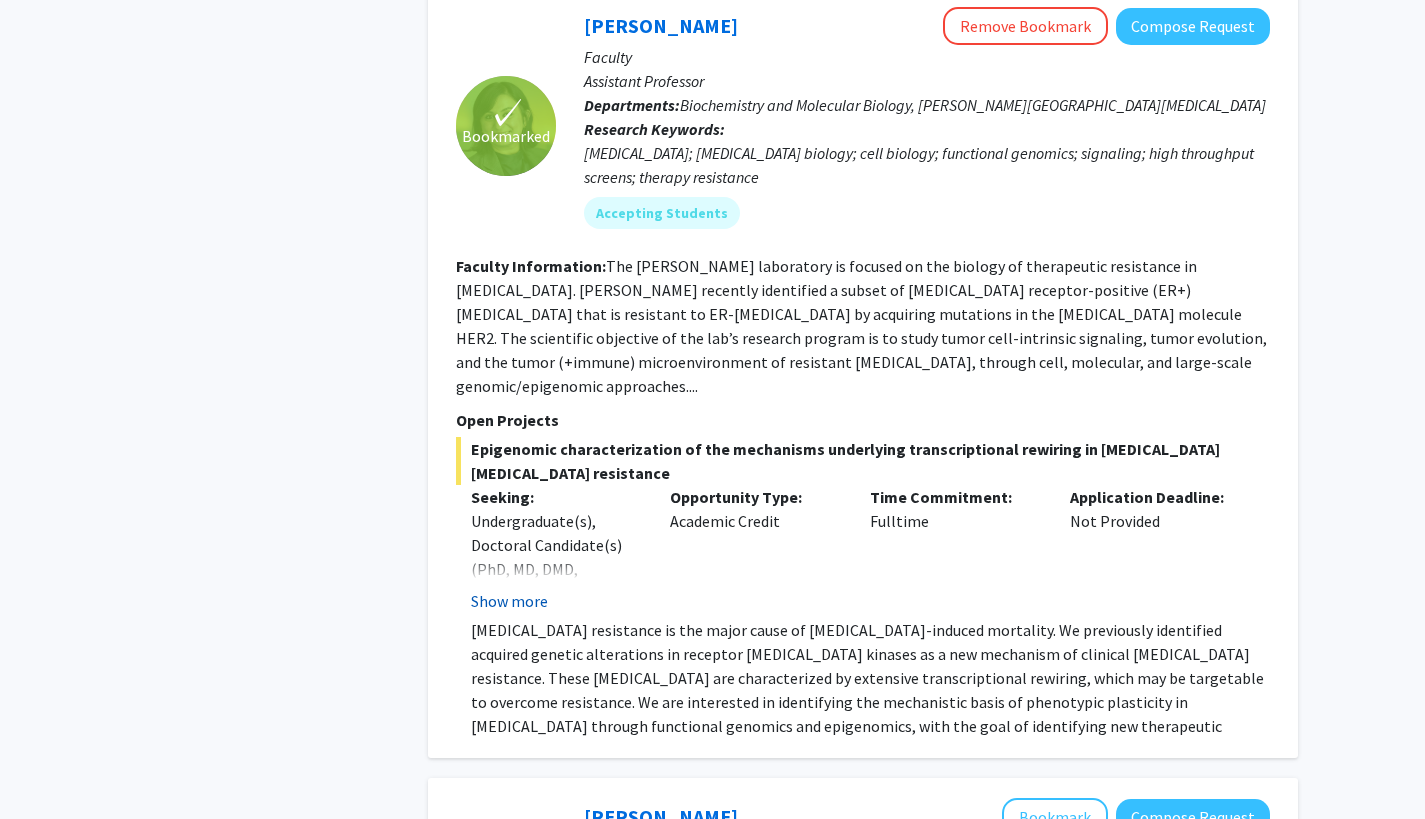 click on "Show more" 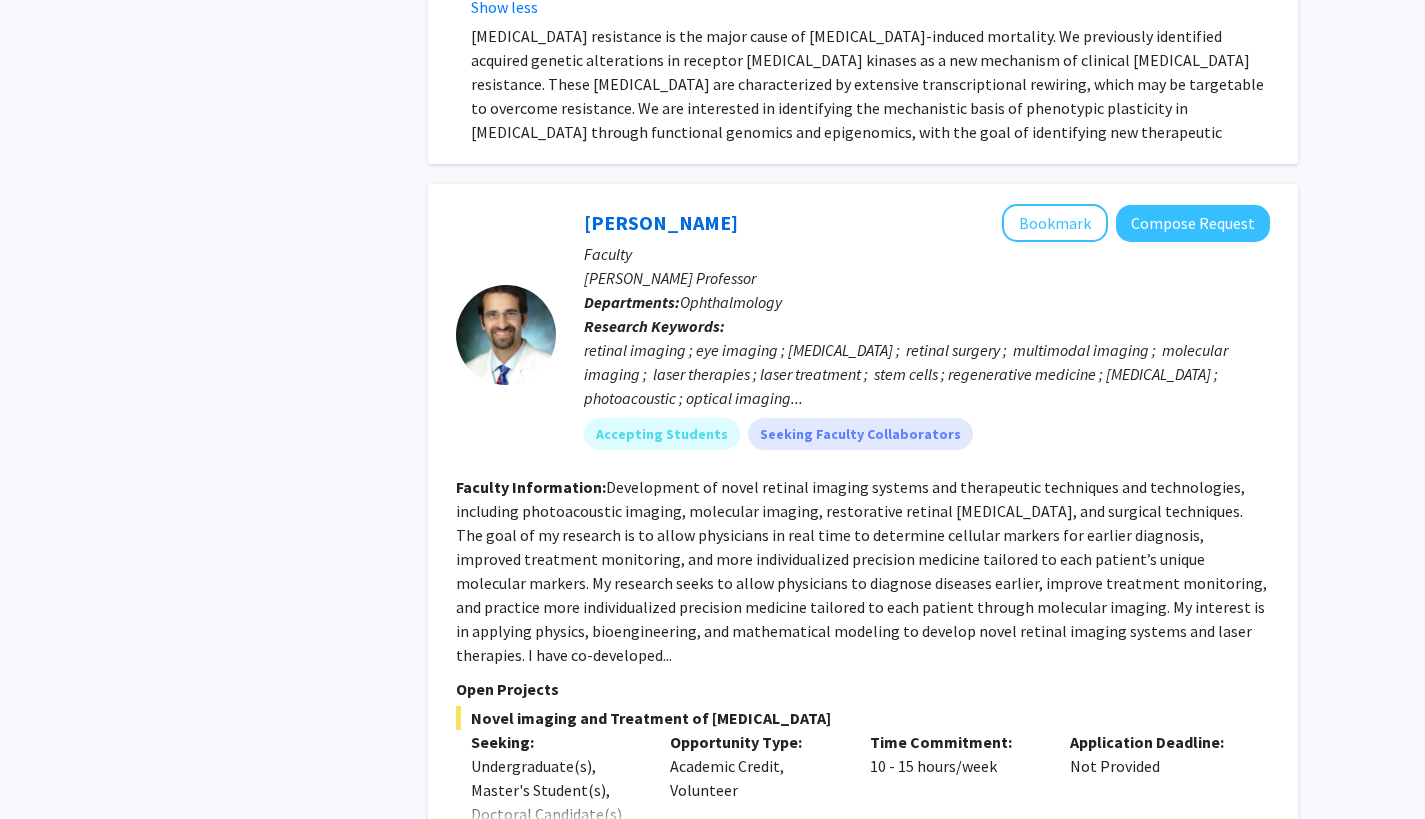scroll, scrollTop: 5488, scrollLeft: 0, axis: vertical 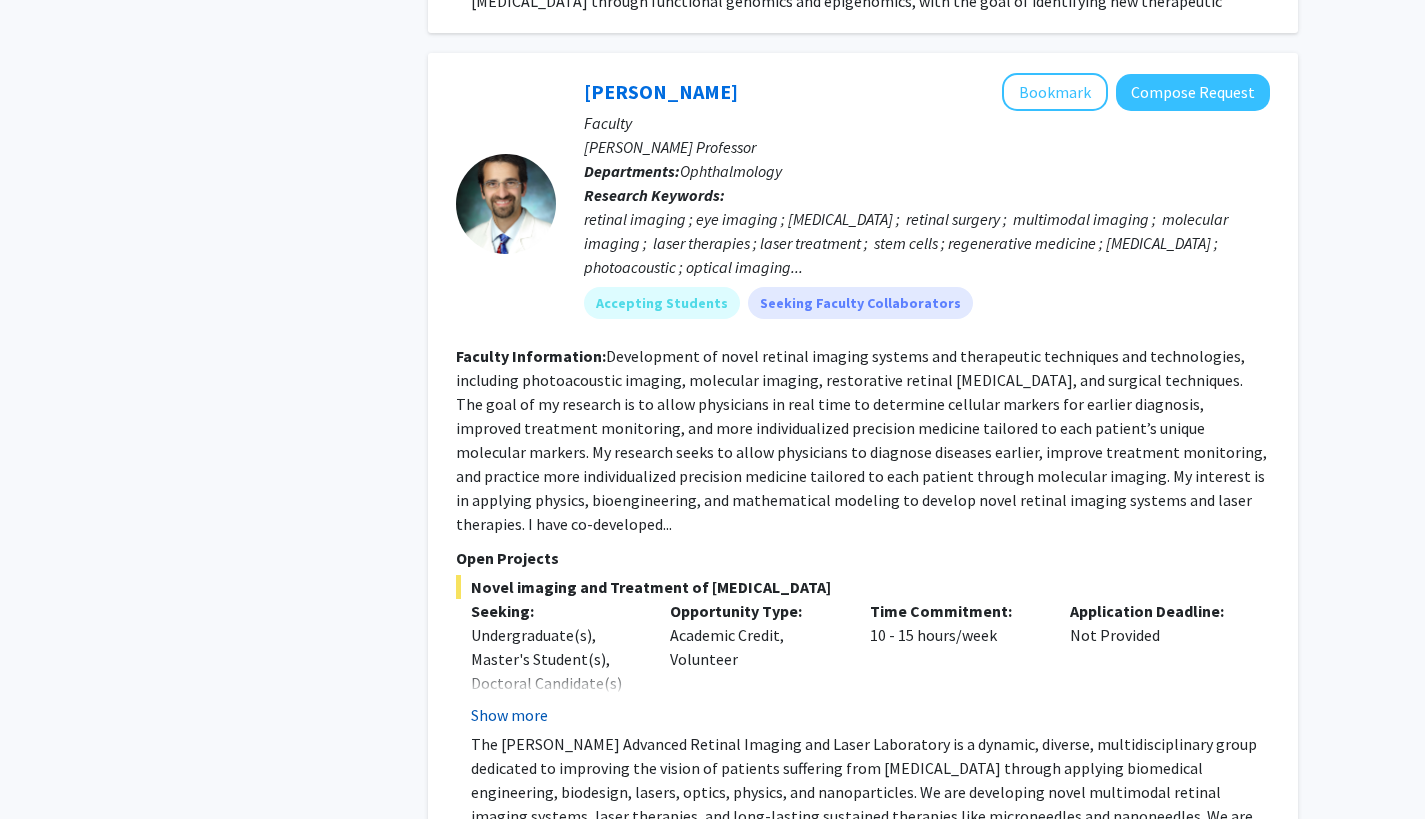click on "Show more" 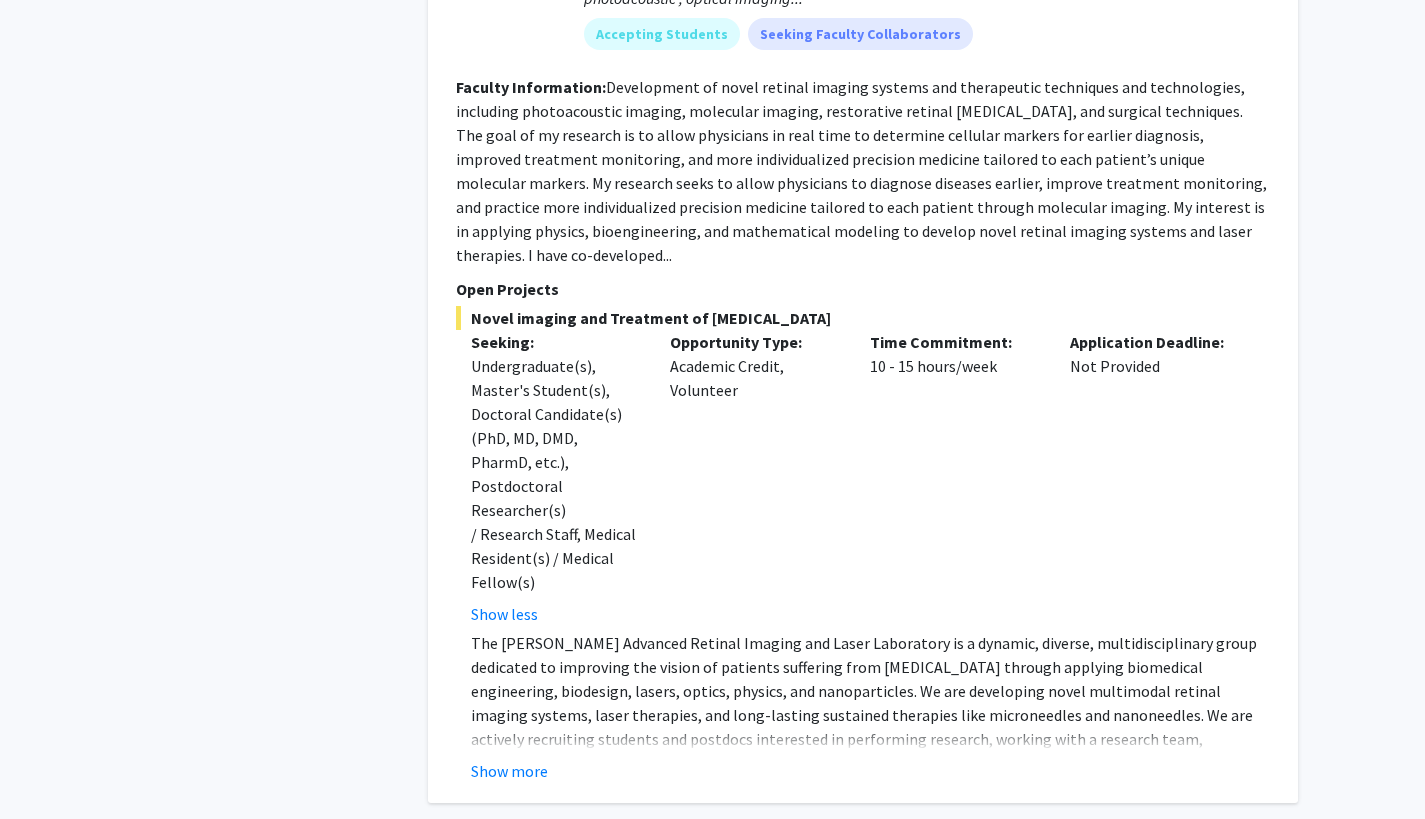 scroll, scrollTop: 5786, scrollLeft: 0, axis: vertical 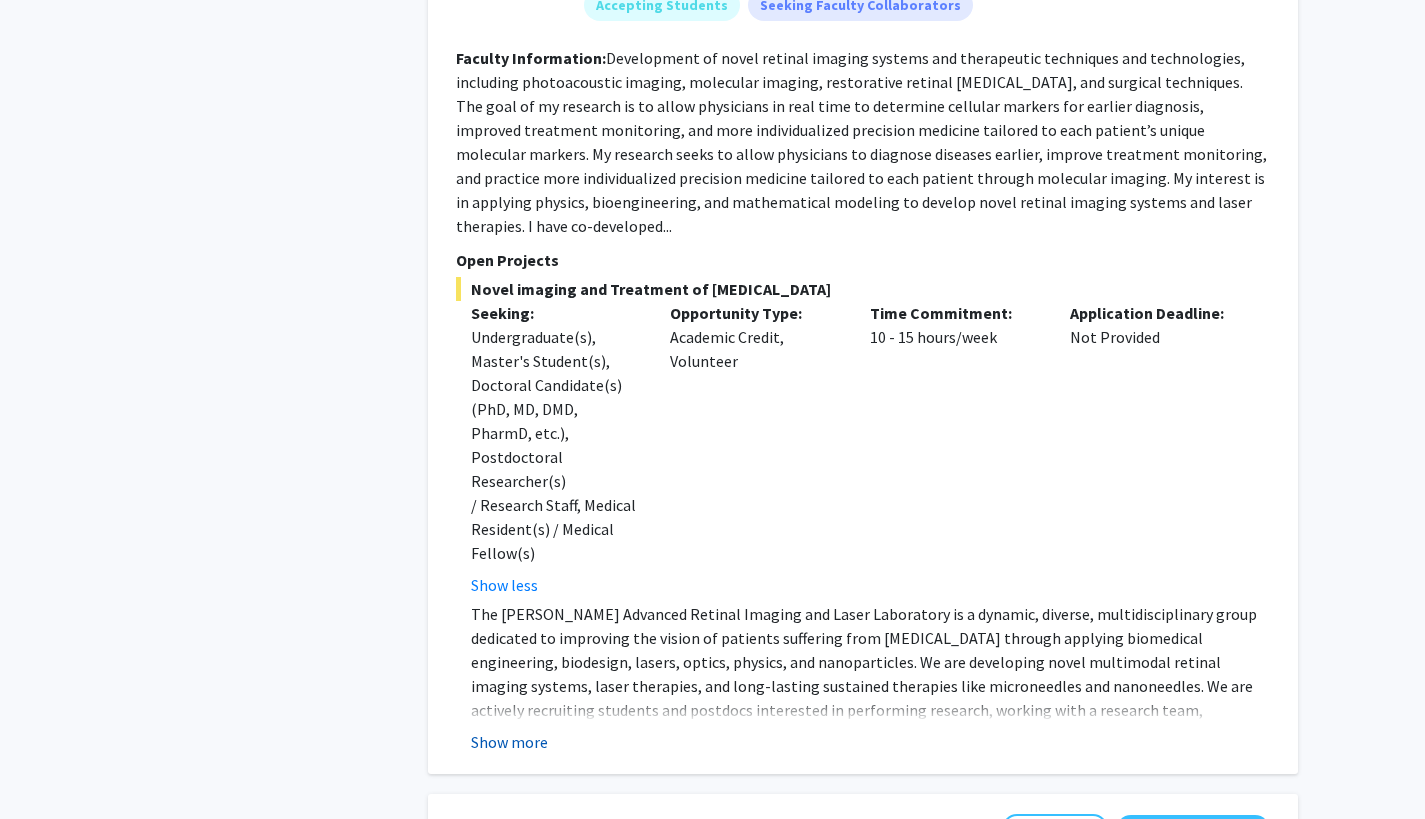 click on "Show more" 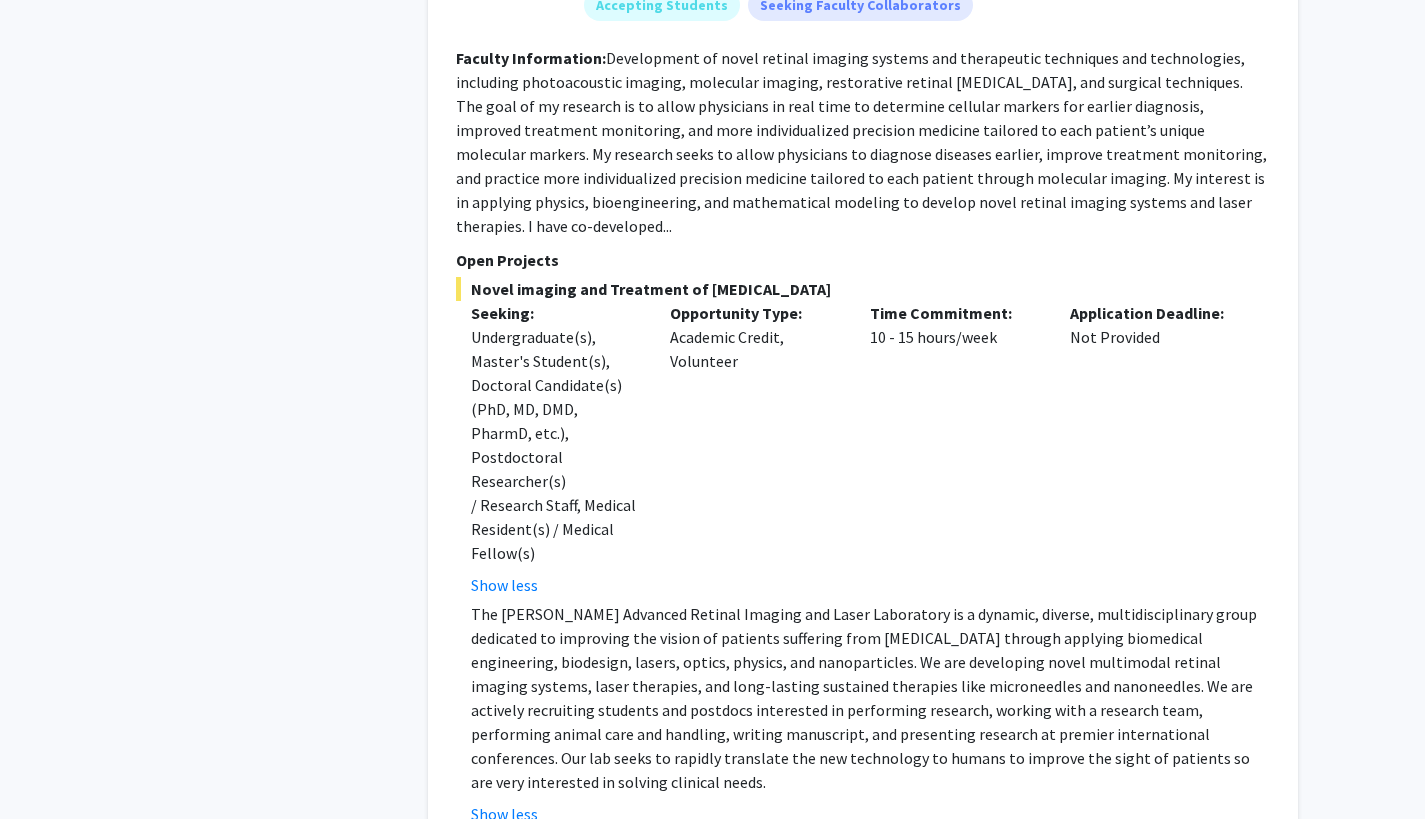 click on "The [PERSON_NAME] Advanced Retinal Imaging and Laser Laboratory is a dynamic, diverse, multidisciplinary group dedicated to improving the vision of patients suffering from [MEDICAL_DATA] through applying biomedical engineering, biodesign, lasers, optics, physics, and nanoparticles. We are developing novel multimodal retinal imaging systems, laser therapies, and long-lasting sustained therapies like microneedles and nanoneedles. We are actively recruiting students and postdocs interested in performing research, working with a research team, performing animal care and handling, writing manuscript, and presenting research at premier international conferences. Our lab seeks to rapidly translate the new technology to humans to improve the sight of patients so are very interested in solving clinical needs." 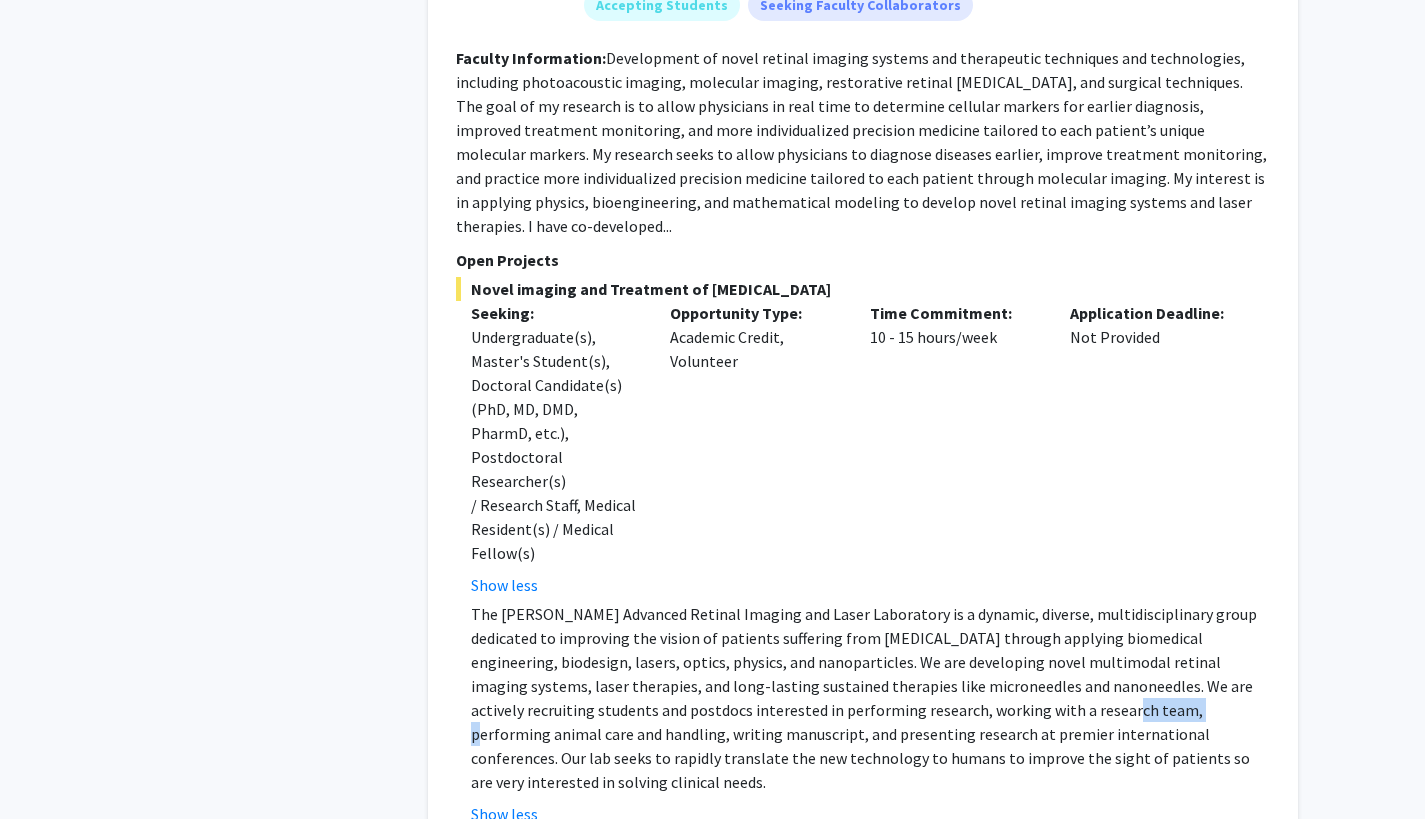 click on "The [PERSON_NAME] Advanced Retinal Imaging and Laser Laboratory is a dynamic, diverse, multidisciplinary group dedicated to improving the vision of patients suffering from [MEDICAL_DATA] through applying biomedical engineering, biodesign, lasers, optics, physics, and nanoparticles. We are developing novel multimodal retinal imaging systems, laser therapies, and long-lasting sustained therapies like microneedles and nanoneedles. We are actively recruiting students and postdocs interested in performing research, working with a research team, performing animal care and handling, writing manuscript, and presenting research at premier international conferences. Our lab seeks to rapidly translate the new technology to humans to improve the sight of patients so are very interested in solving clinical needs." 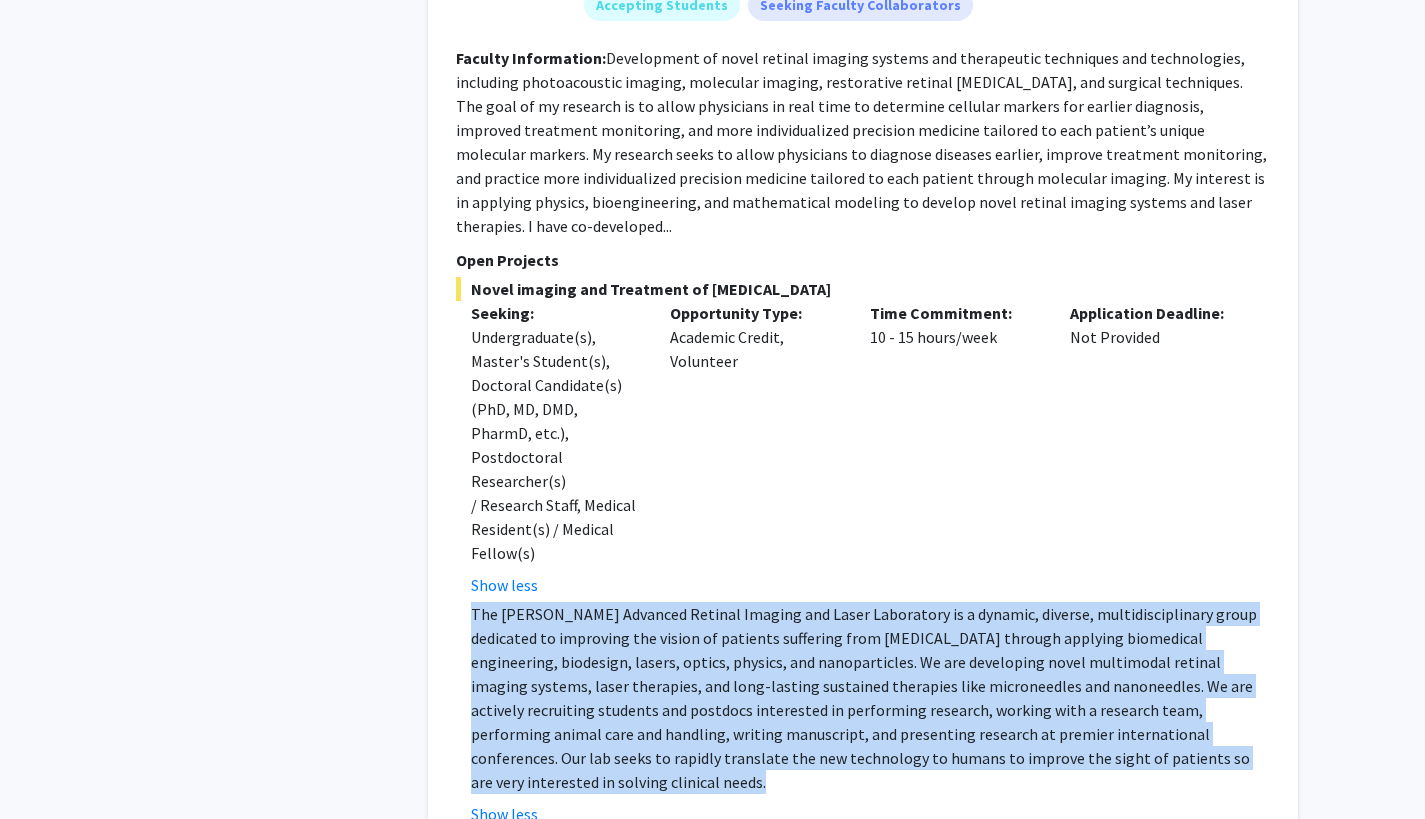 click on "The [PERSON_NAME] Advanced Retinal Imaging and Laser Laboratory is a dynamic, diverse, multidisciplinary group dedicated to improving the vision of patients suffering from [MEDICAL_DATA] through applying biomedical engineering, biodesign, lasers, optics, physics, and nanoparticles. We are developing novel multimodal retinal imaging systems, laser therapies, and long-lasting sustained therapies like microneedles and nanoneedles. We are actively recruiting students and postdocs interested in performing research, working with a research team, performing animal care and handling, writing manuscript, and presenting research at premier international conferences. Our lab seeks to rapidly translate the new technology to humans to improve the sight of patients so are very interested in solving clinical needs." 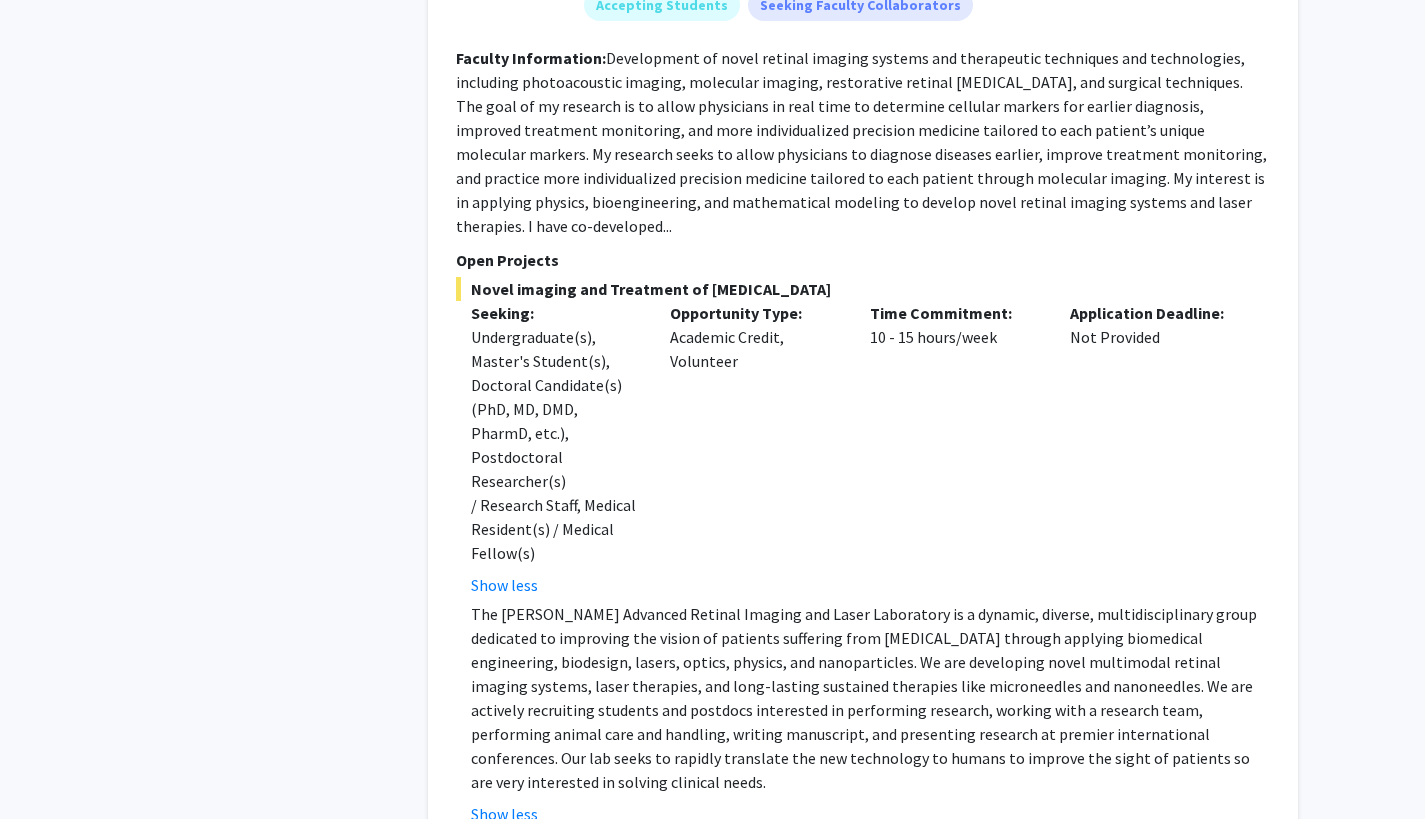 click on "The [PERSON_NAME] Advanced Retinal Imaging and Laser Laboratory is a dynamic, diverse, multidisciplinary group dedicated to improving the vision of patients suffering from [MEDICAL_DATA] through applying biomedical engineering, biodesign, lasers, optics, physics, and nanoparticles. We are developing novel multimodal retinal imaging systems, laser therapies, and long-lasting sustained therapies like microneedles and nanoneedles. We are actively recruiting students and postdocs interested in performing research, working with a research team, performing animal care and handling, writing manuscript, and presenting research at premier international conferences. Our lab seeks to rapidly translate the new technology to humans to improve the sight of patients so are very interested in solving clinical needs." 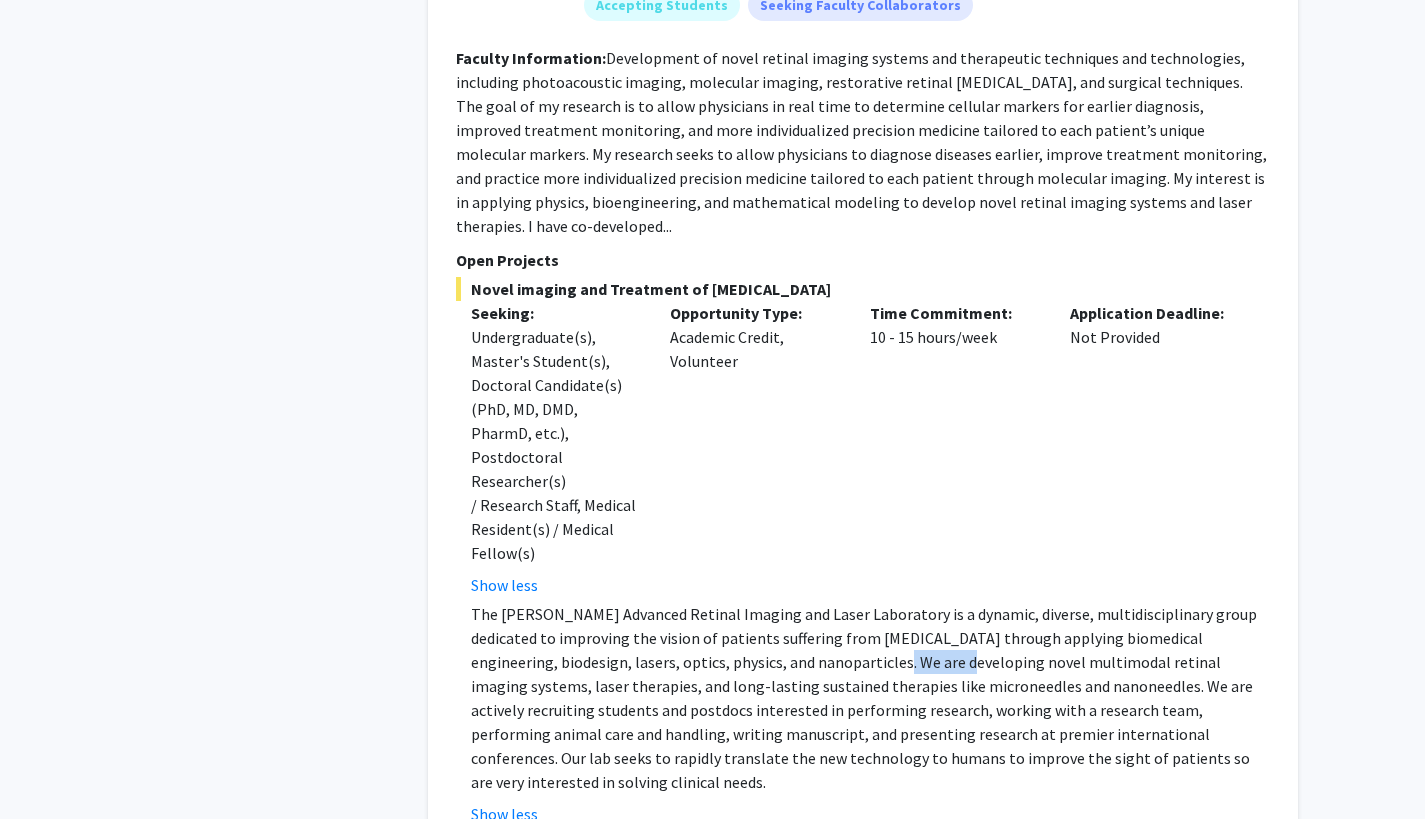 click on "The [PERSON_NAME] Advanced Retinal Imaging and Laser Laboratory is a dynamic, diverse, multidisciplinary group dedicated to improving the vision of patients suffering from [MEDICAL_DATA] through applying biomedical engineering, biodesign, lasers, optics, physics, and nanoparticles. We are developing novel multimodal retinal imaging systems, laser therapies, and long-lasting sustained therapies like microneedles and nanoneedles. We are actively recruiting students and postdocs interested in performing research, working with a research team, performing animal care and handling, writing manuscript, and presenting research at premier international conferences. Our lab seeks to rapidly translate the new technology to humans to improve the sight of patients so are very interested in solving clinical needs." 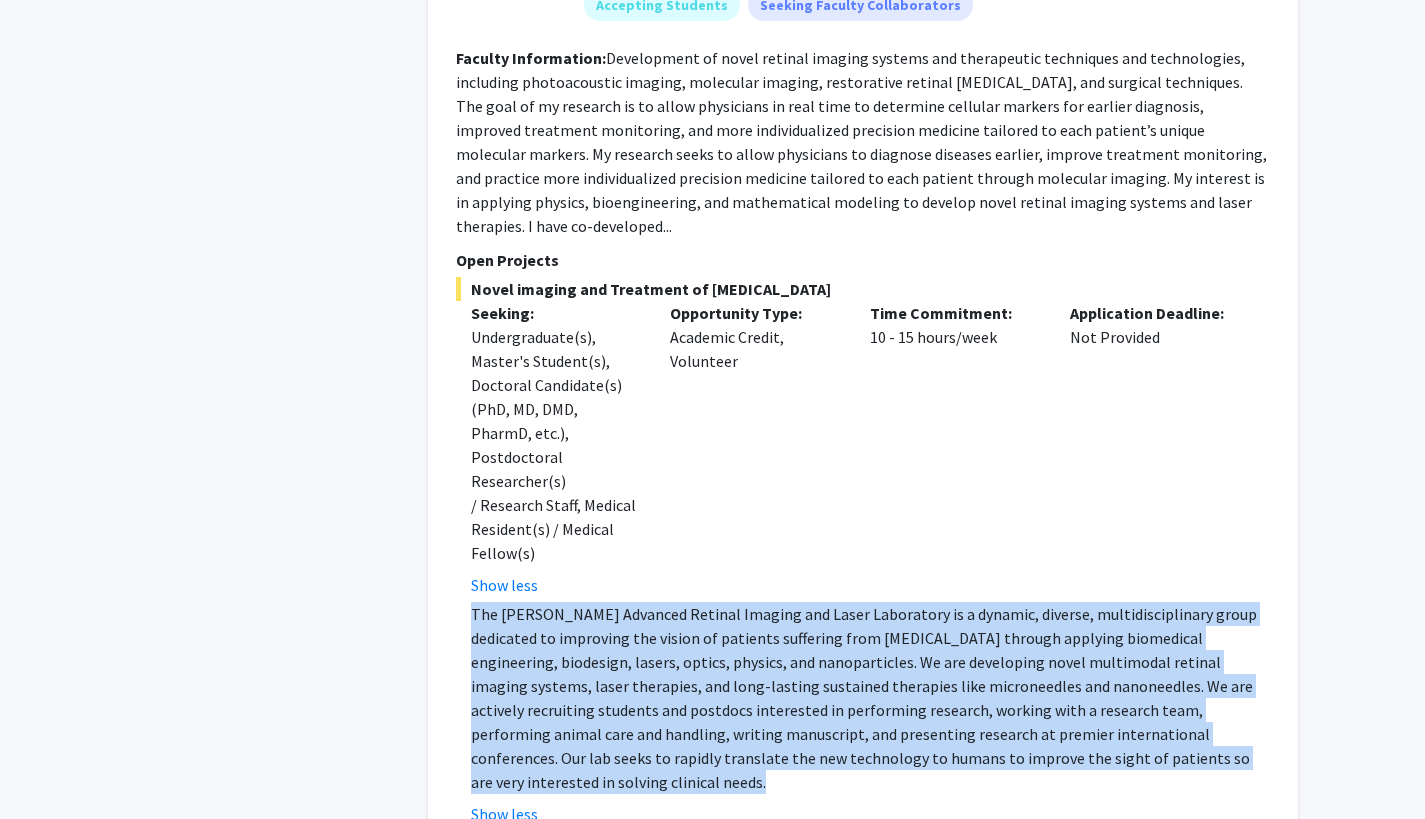 click on "The [PERSON_NAME] Advanced Retinal Imaging and Laser Laboratory is a dynamic, diverse, multidisciplinary group dedicated to improving the vision of patients suffering from [MEDICAL_DATA] through applying biomedical engineering, biodesign, lasers, optics, physics, and nanoparticles. We are developing novel multimodal retinal imaging systems, laser therapies, and long-lasting sustained therapies like microneedles and nanoneedles. We are actively recruiting students and postdocs interested in performing research, working with a research team, performing animal care and handling, writing manuscript, and presenting research at premier international conferences. Our lab seeks to rapidly translate the new technology to humans to improve the sight of patients so are very interested in solving clinical needs." 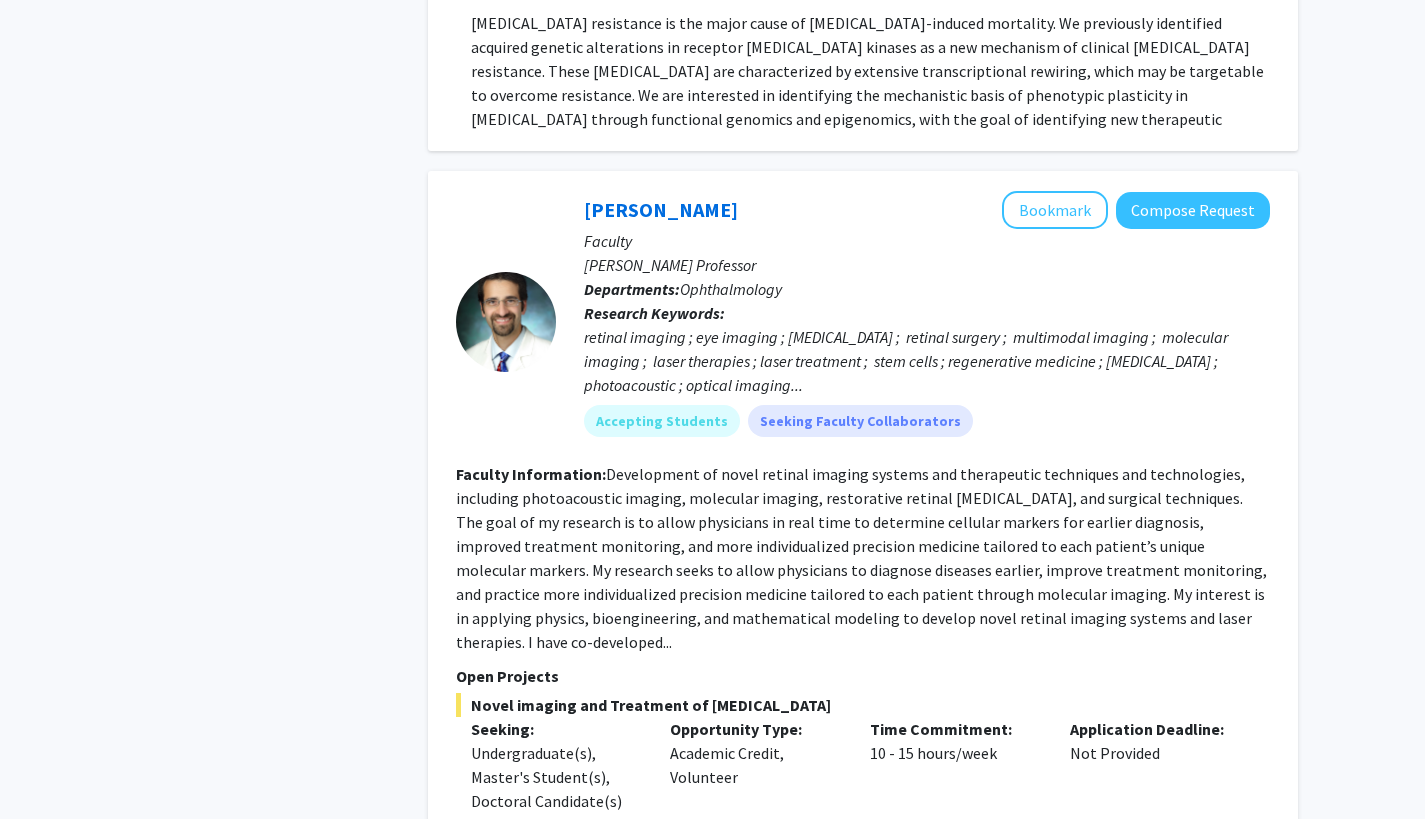 scroll, scrollTop: 5368, scrollLeft: 0, axis: vertical 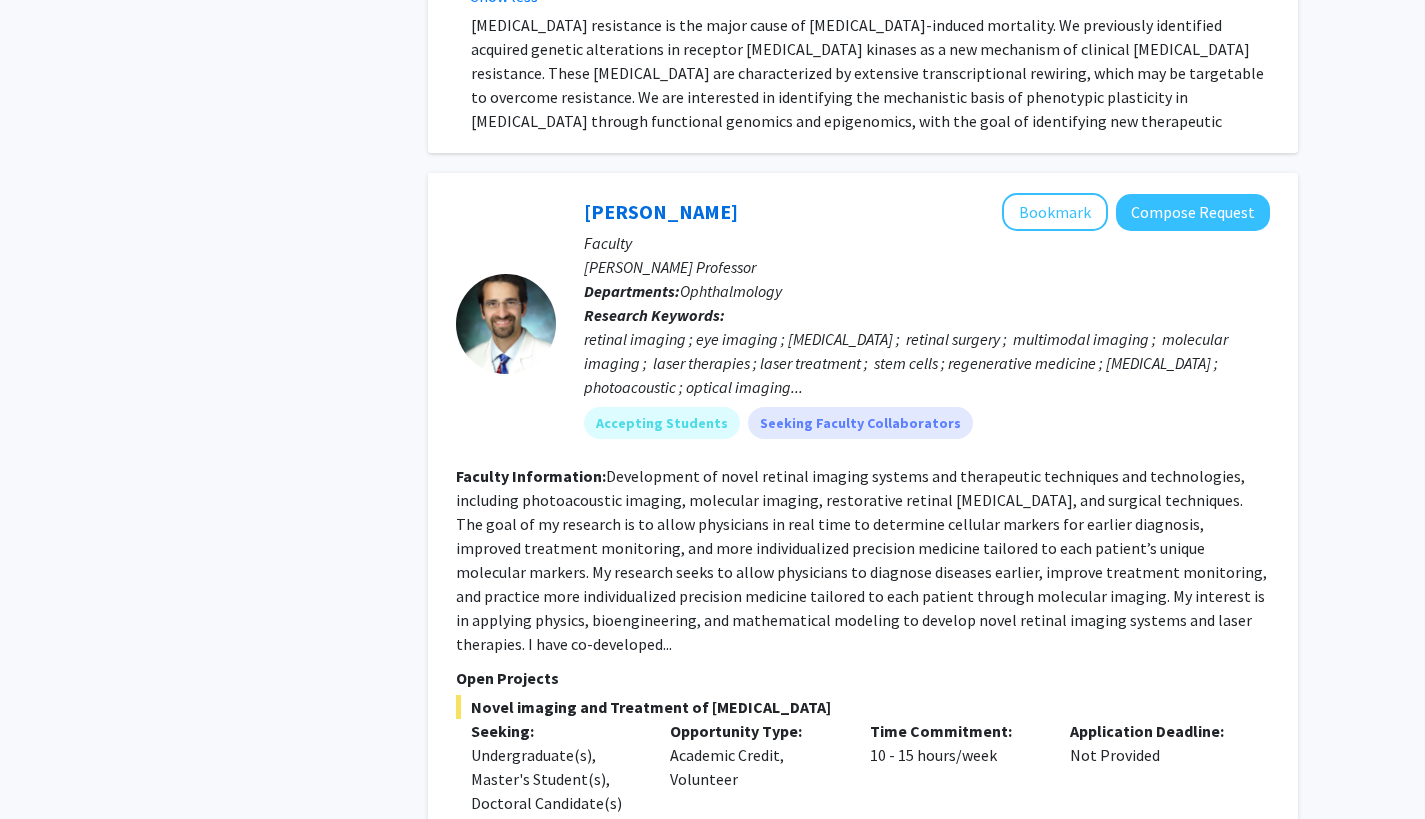 click on "Development of novel retinal imaging systems and therapeutic techniques and technologies, including photoacoustic imaging, molecular imaging, restorative retinal [MEDICAL_DATA], and surgical techniques. The goal of my research is to allow physicians in real time to determine cellular markers for earlier diagnosis, improved treatment monitoring, and more individualized precision medicine tailored to each patient’s unique molecular markers.
My research seeks to allow physicians to diagnose diseases earlier, improve treatment monitoring, and practice more individualized precision medicine tailored to each patient through molecular imaging. My interest is in applying physics, bioengineering, and mathematical modeling to develop novel retinal imaging systems and laser therapies.
I have co-developed..." 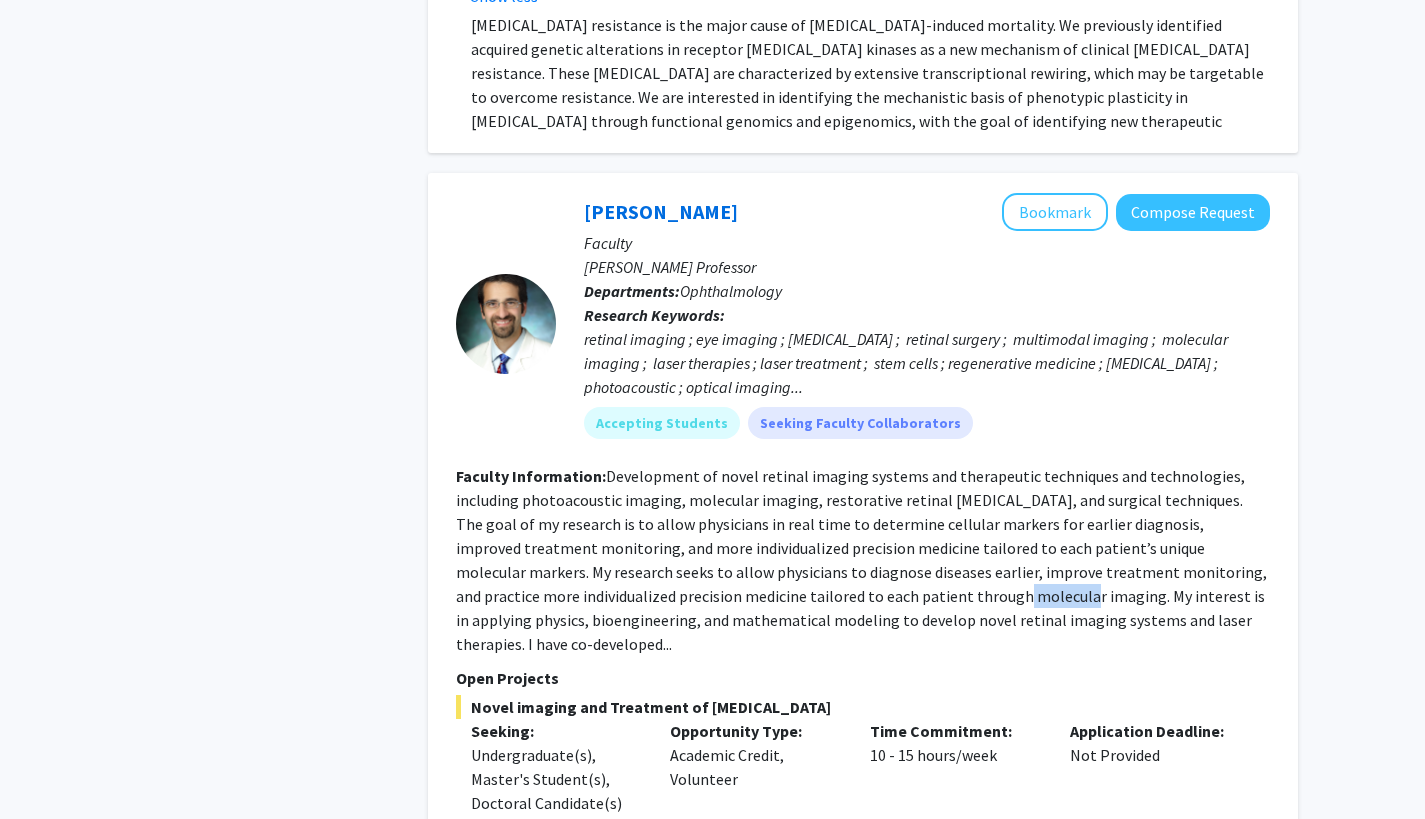 click on "Development of novel retinal imaging systems and therapeutic techniques and technologies, including photoacoustic imaging, molecular imaging, restorative retinal [MEDICAL_DATA], and surgical techniques. The goal of my research is to allow physicians in real time to determine cellular markers for earlier diagnosis, improved treatment monitoring, and more individualized precision medicine tailored to each patient’s unique molecular markers.
My research seeks to allow physicians to diagnose diseases earlier, improve treatment monitoring, and practice more individualized precision medicine tailored to each patient through molecular imaging. My interest is in applying physics, bioengineering, and mathematical modeling to develop novel retinal imaging systems and laser therapies.
I have co-developed..." 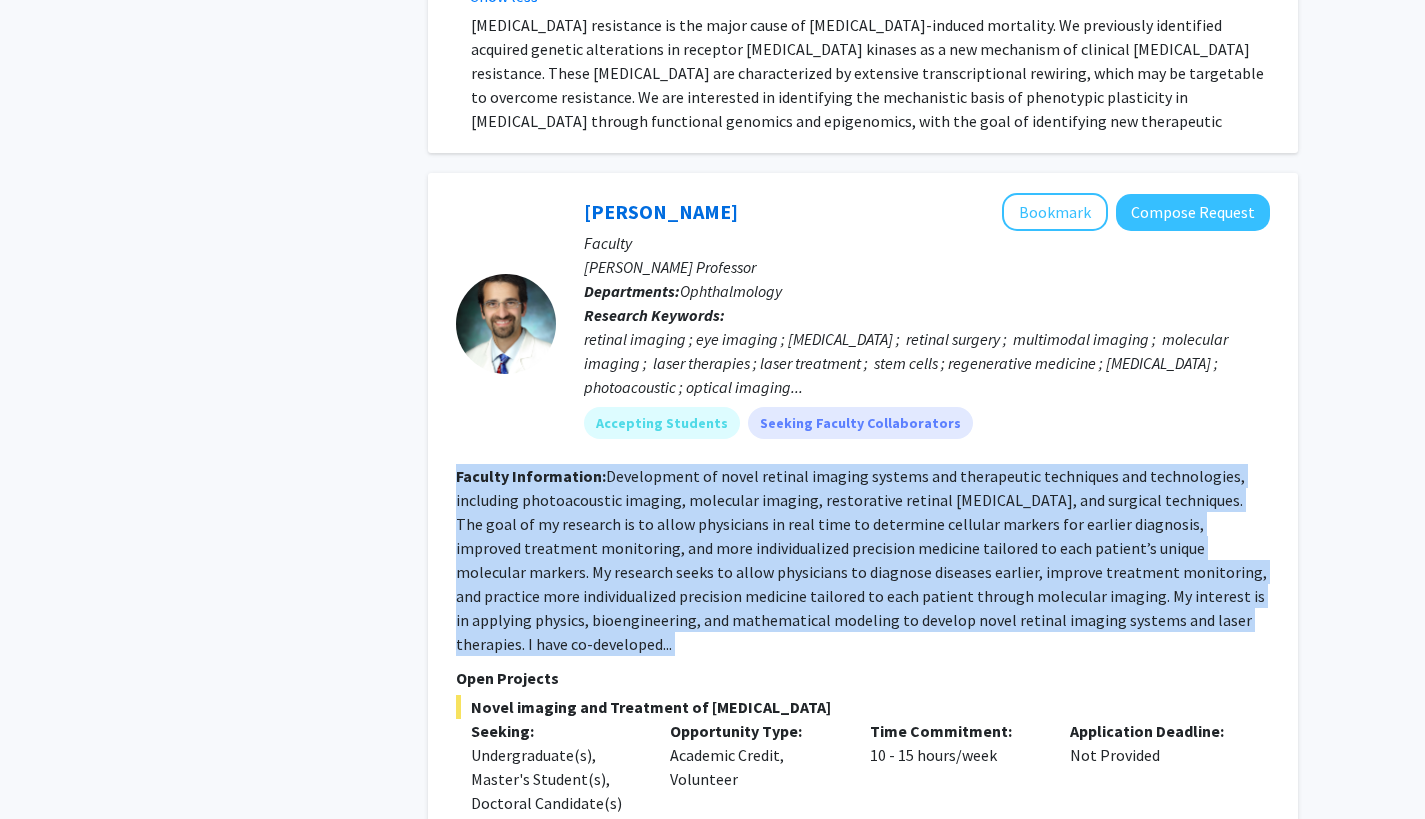 click on "Development of novel retinal imaging systems and therapeutic techniques and technologies, including photoacoustic imaging, molecular imaging, restorative retinal [MEDICAL_DATA], and surgical techniques. The goal of my research is to allow physicians in real time to determine cellular markers for earlier diagnosis, improved treatment monitoring, and more individualized precision medicine tailored to each patient’s unique molecular markers.
My research seeks to allow physicians to diagnose diseases earlier, improve treatment monitoring, and practice more individualized precision medicine tailored to each patient through molecular imaging. My interest is in applying physics, bioengineering, and mathematical modeling to develop novel retinal imaging systems and laser therapies.
I have co-developed..." 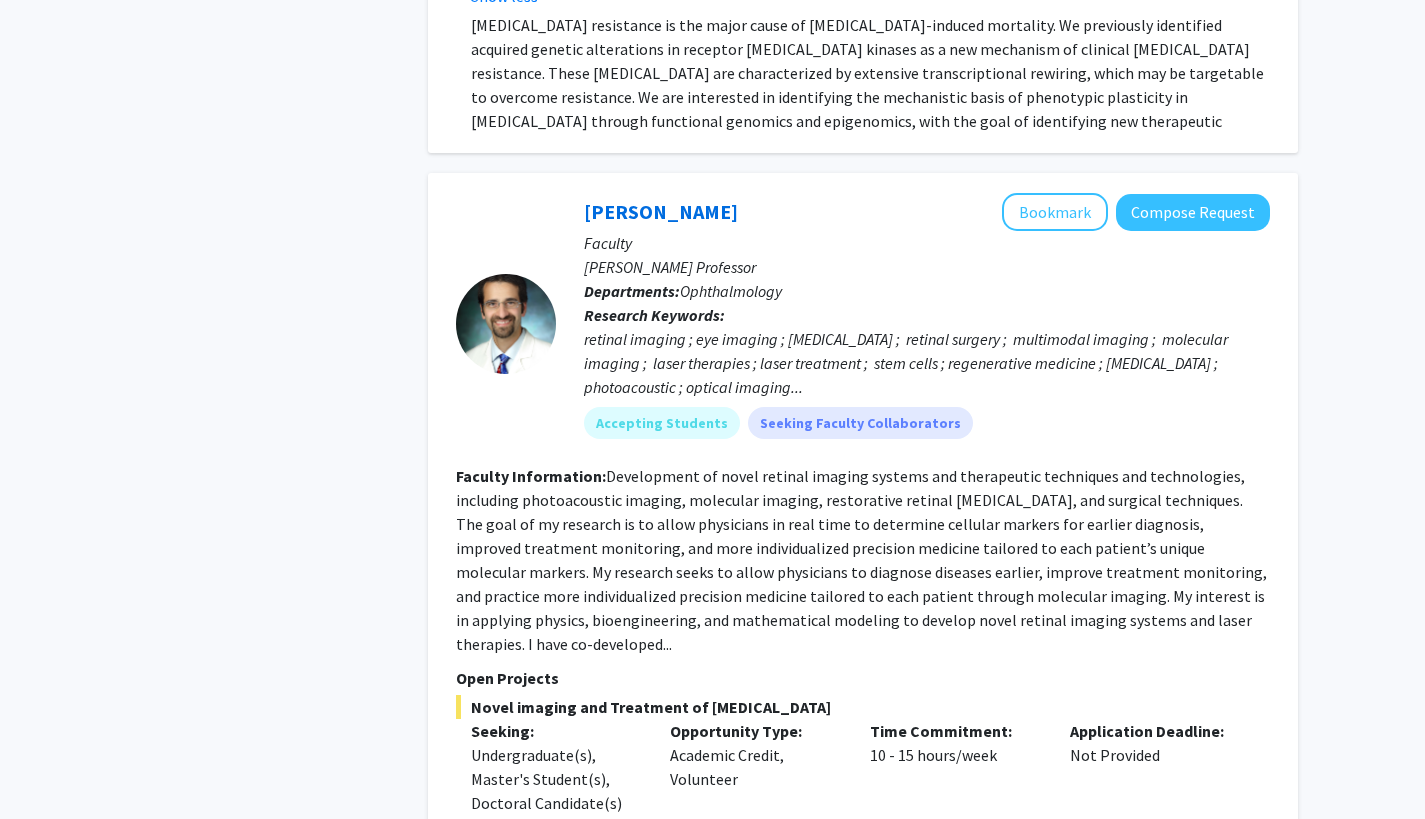 click on "Development of novel retinal imaging systems and therapeutic techniques and technologies, including photoacoustic imaging, molecular imaging, restorative retinal [MEDICAL_DATA], and surgical techniques. The goal of my research is to allow physicians in real time to determine cellular markers for earlier diagnosis, improved treatment monitoring, and more individualized precision medicine tailored to each patient’s unique molecular markers.
My research seeks to allow physicians to diagnose diseases earlier, improve treatment monitoring, and practice more individualized precision medicine tailored to each patient through molecular imaging. My interest is in applying physics, bioengineering, and mathematical modeling to develop novel retinal imaging systems and laser therapies.
I have co-developed..." 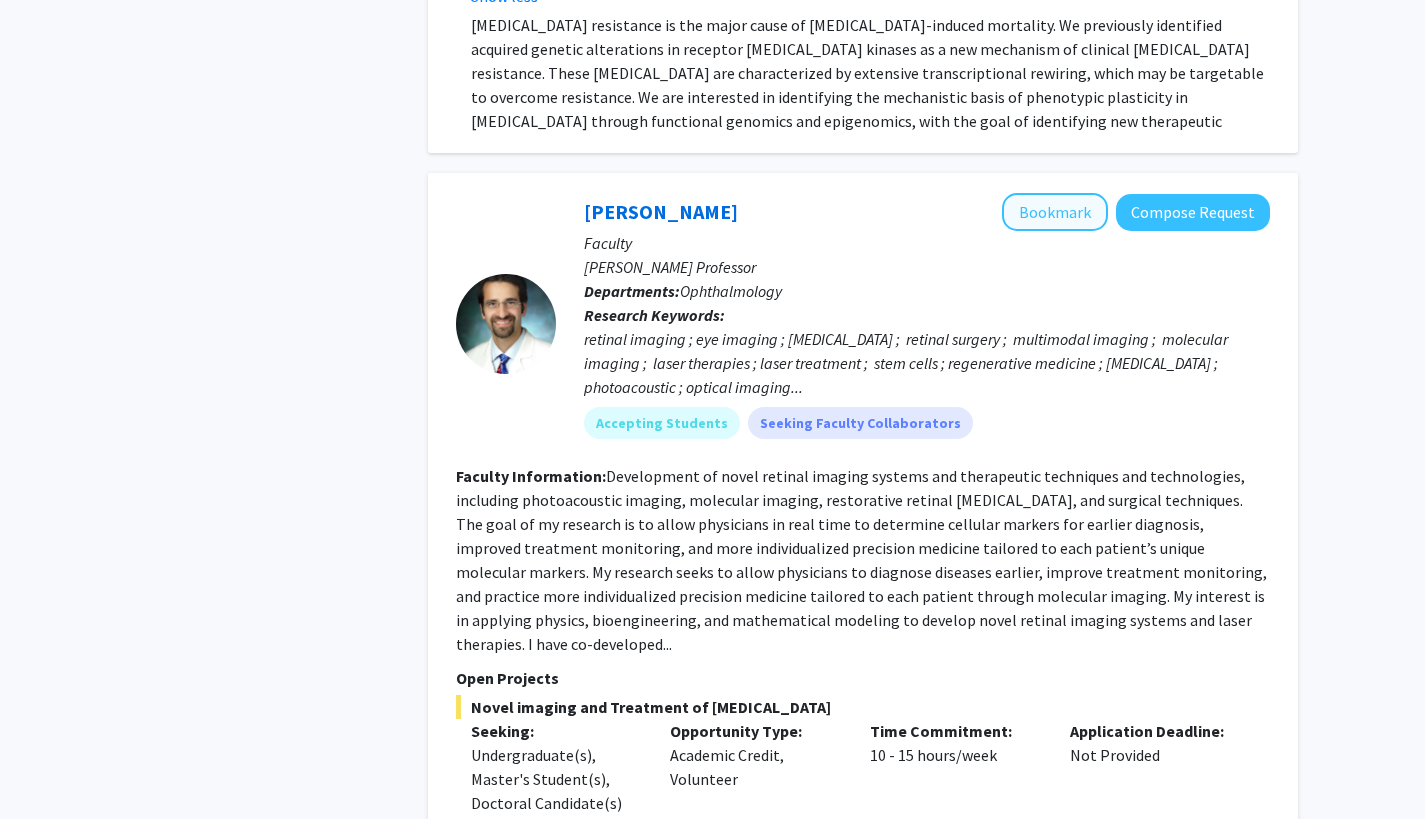 click on "Bookmark" 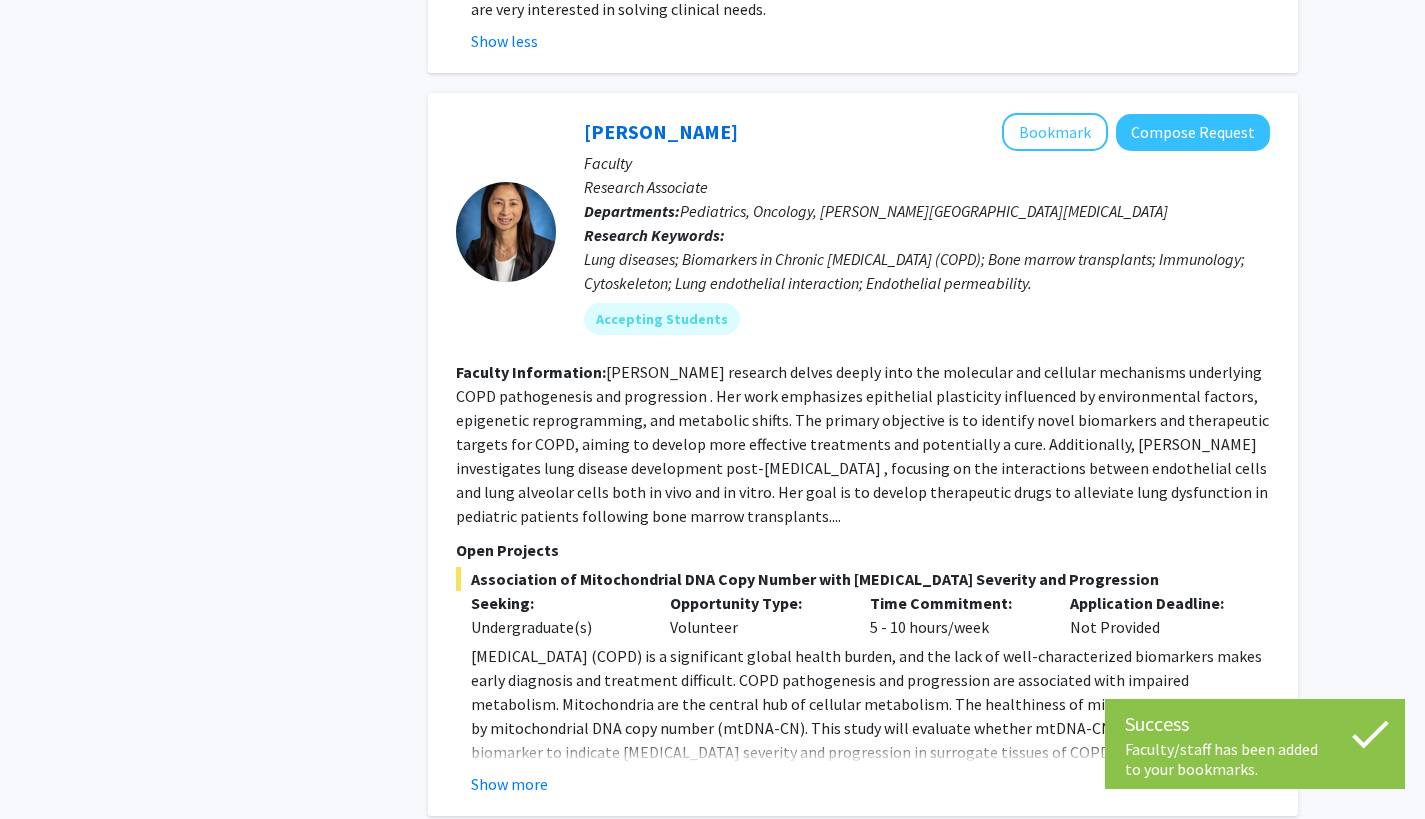 scroll, scrollTop: 6583, scrollLeft: 0, axis: vertical 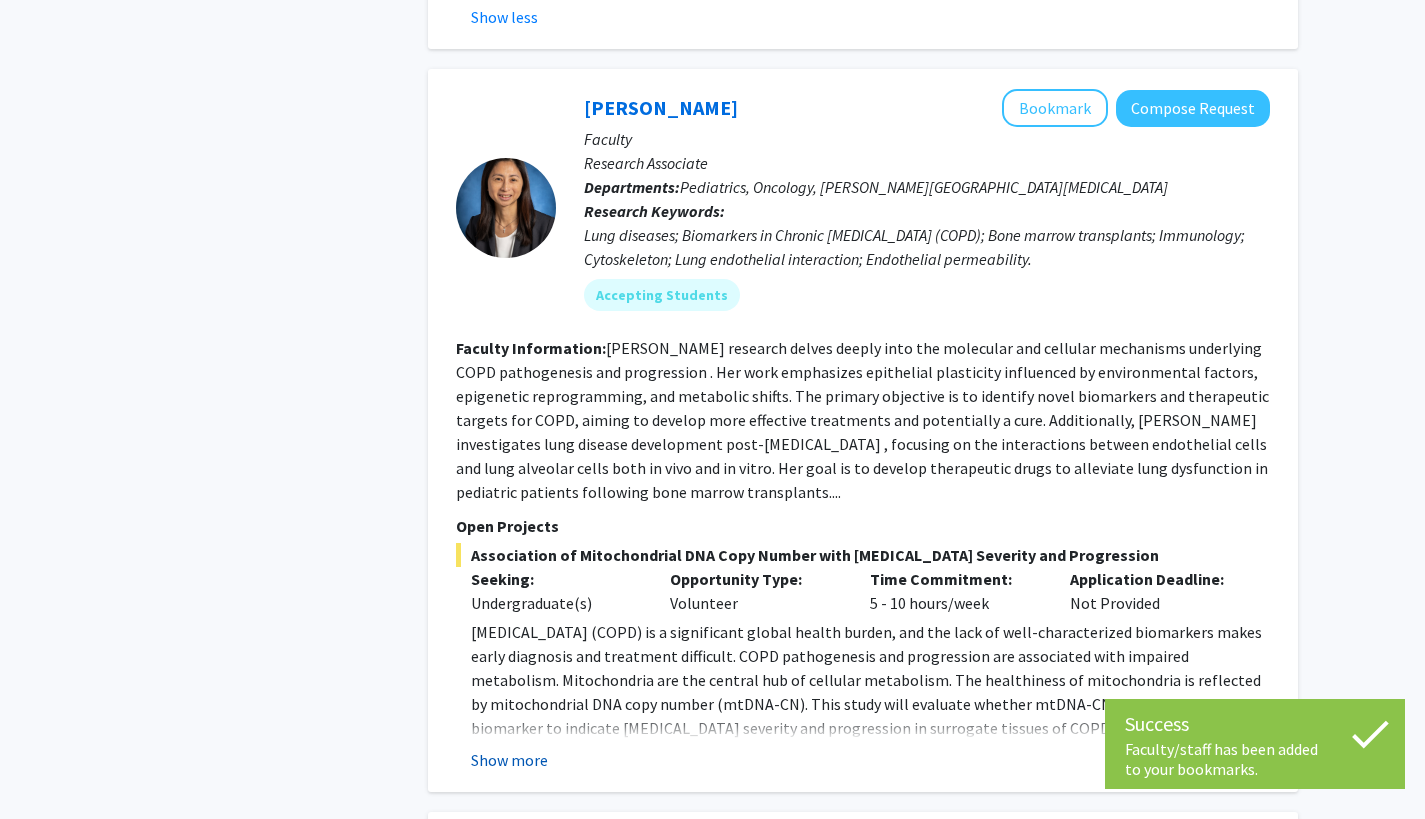click on "Show more" 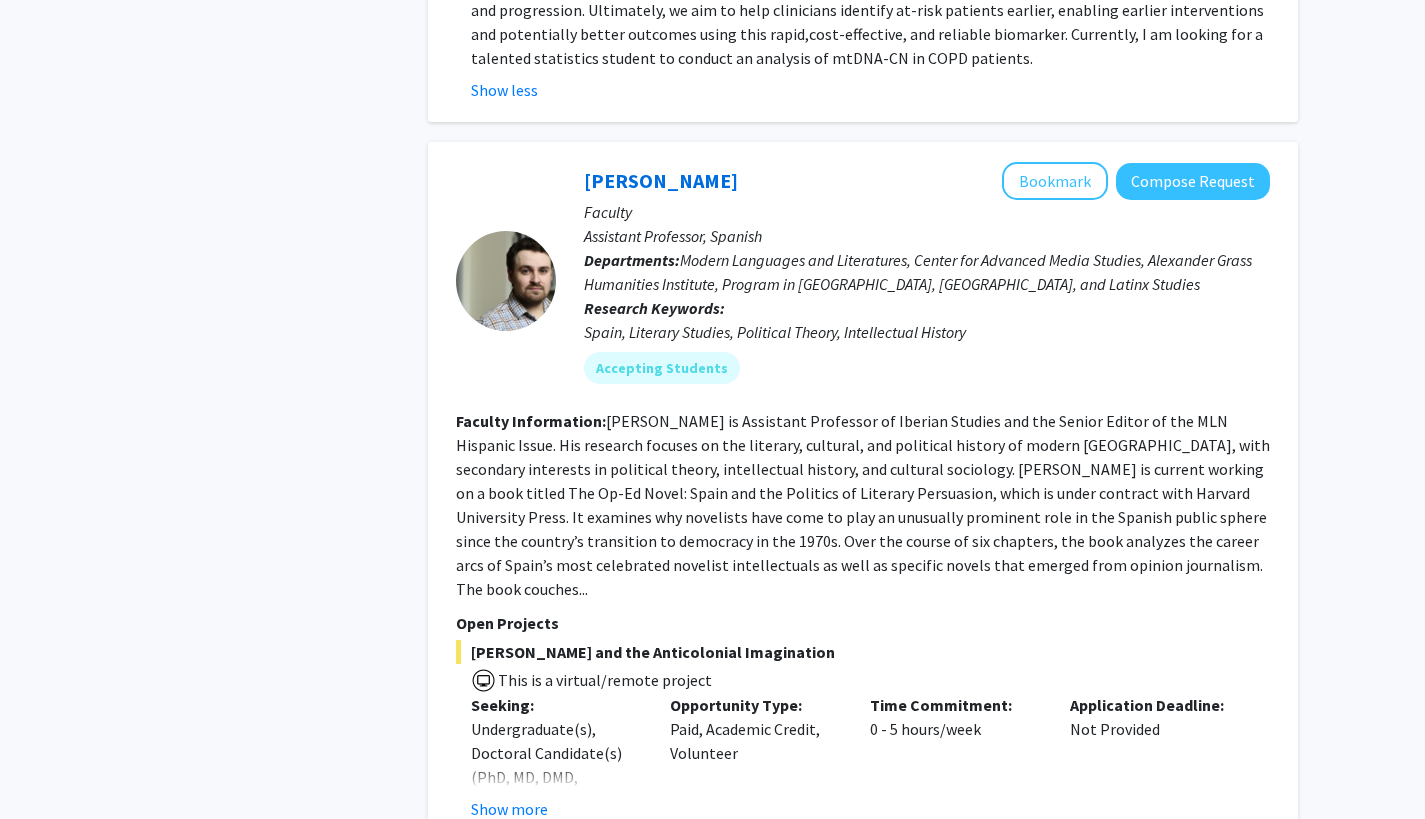 scroll, scrollTop: 7400, scrollLeft: 0, axis: vertical 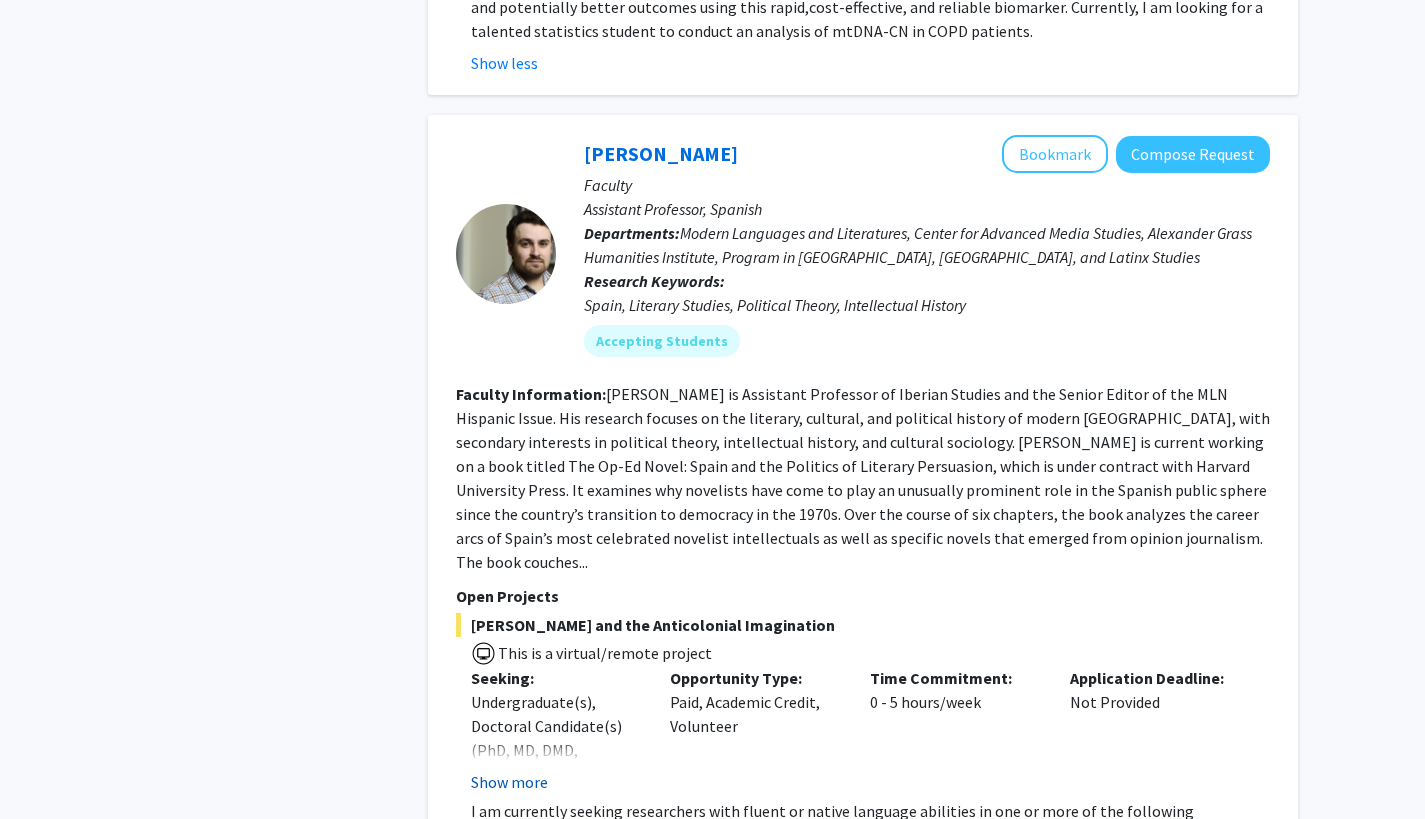 click on "Show more" 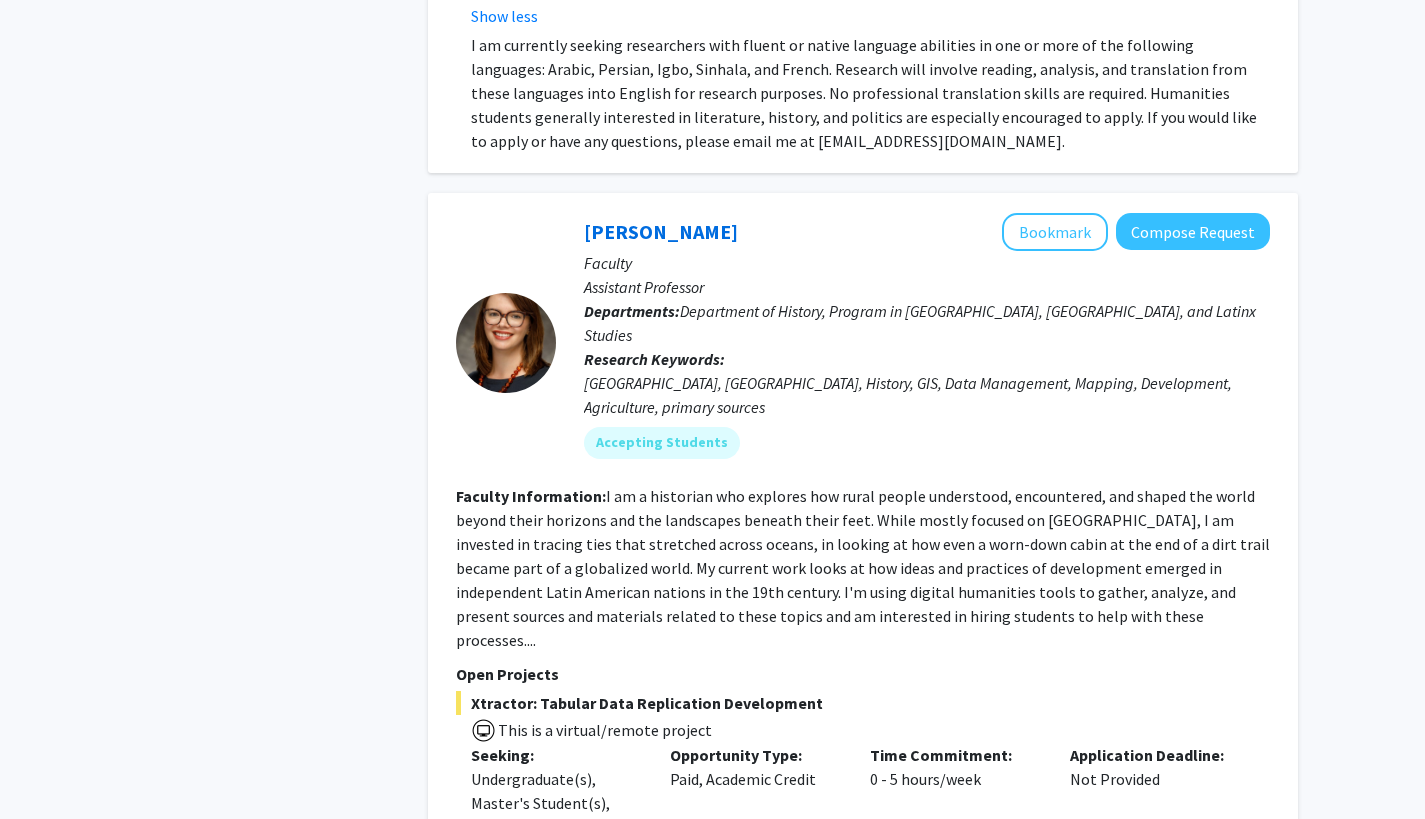 scroll, scrollTop: 8191, scrollLeft: 0, axis: vertical 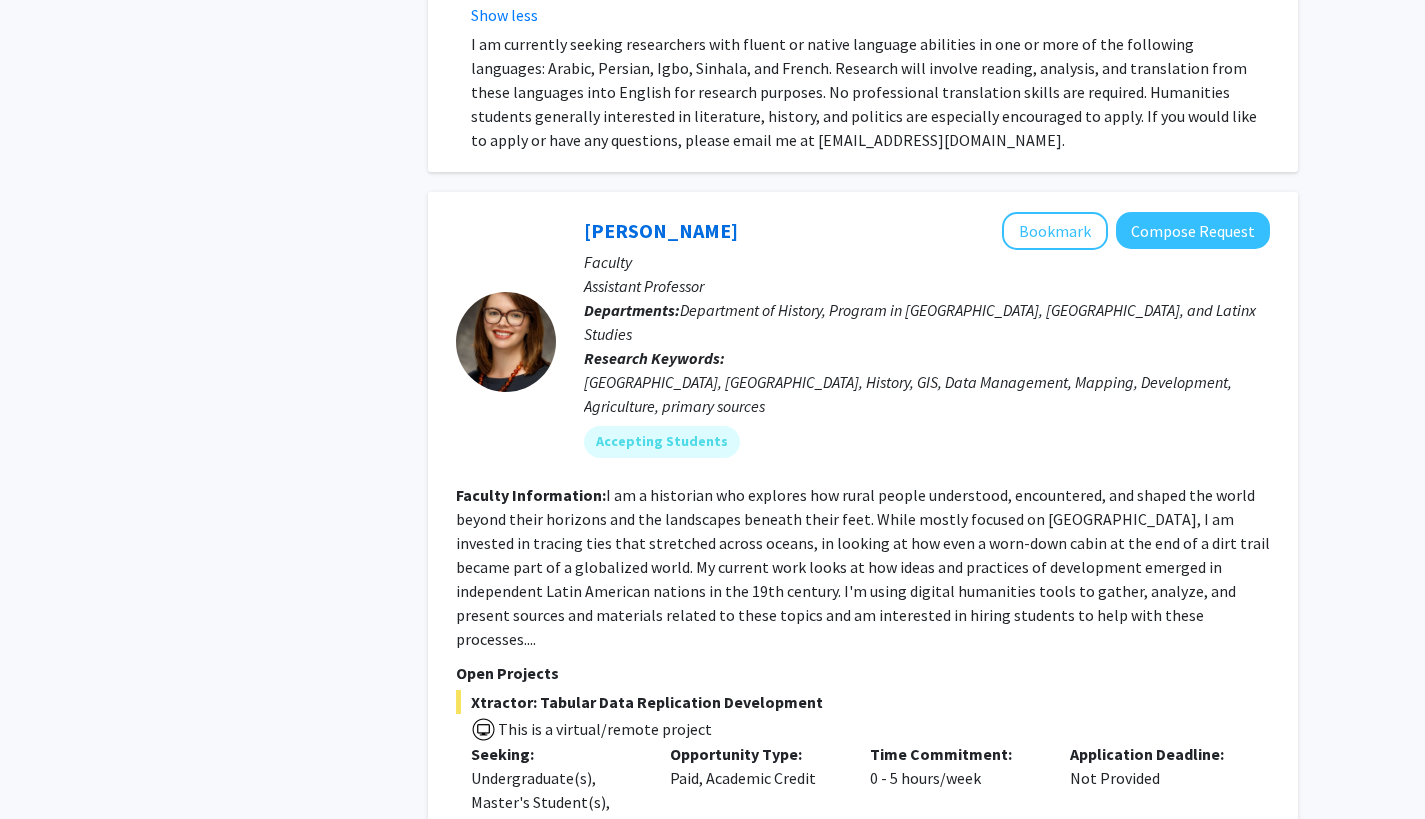 click on "Show more" 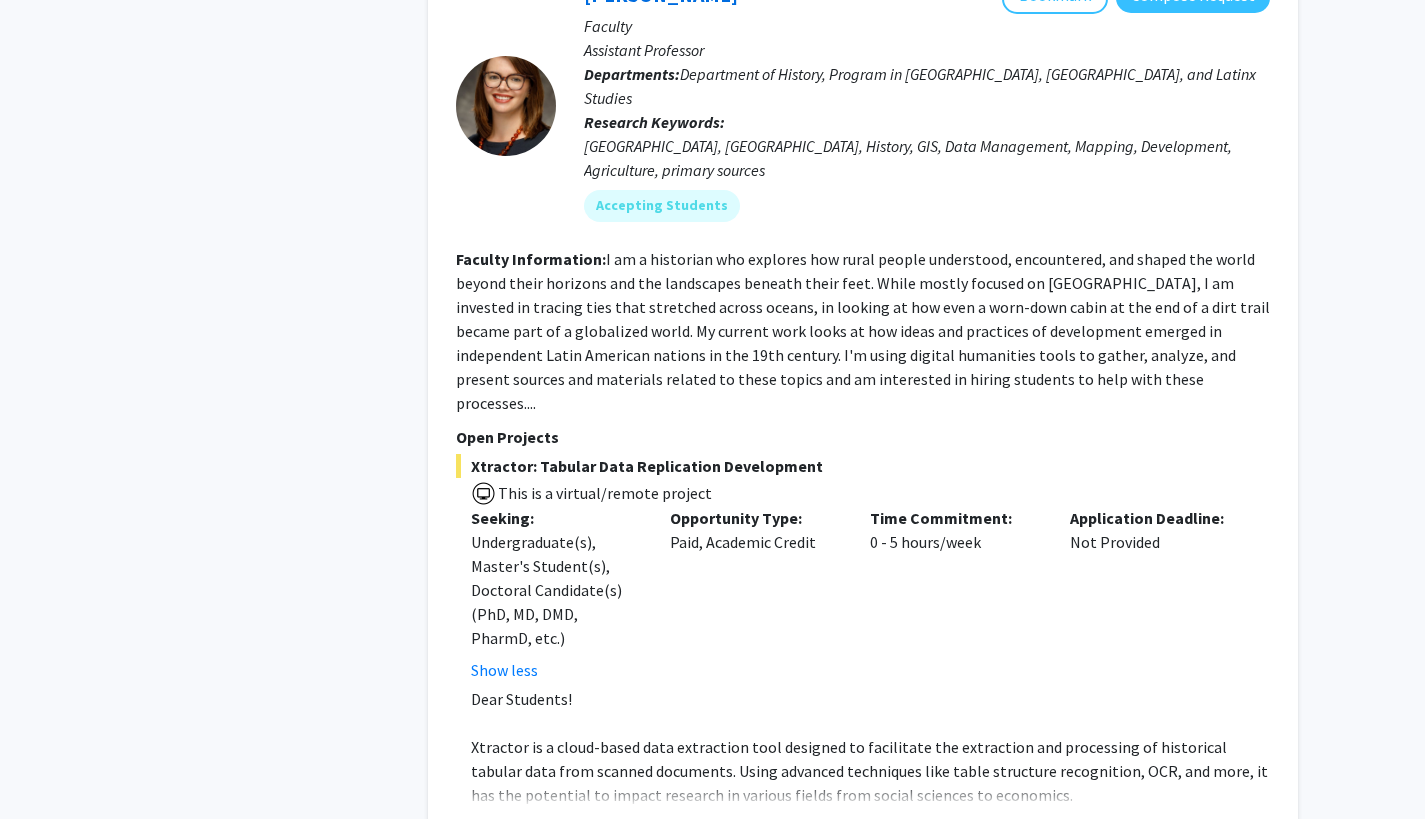 scroll, scrollTop: 8426, scrollLeft: 0, axis: vertical 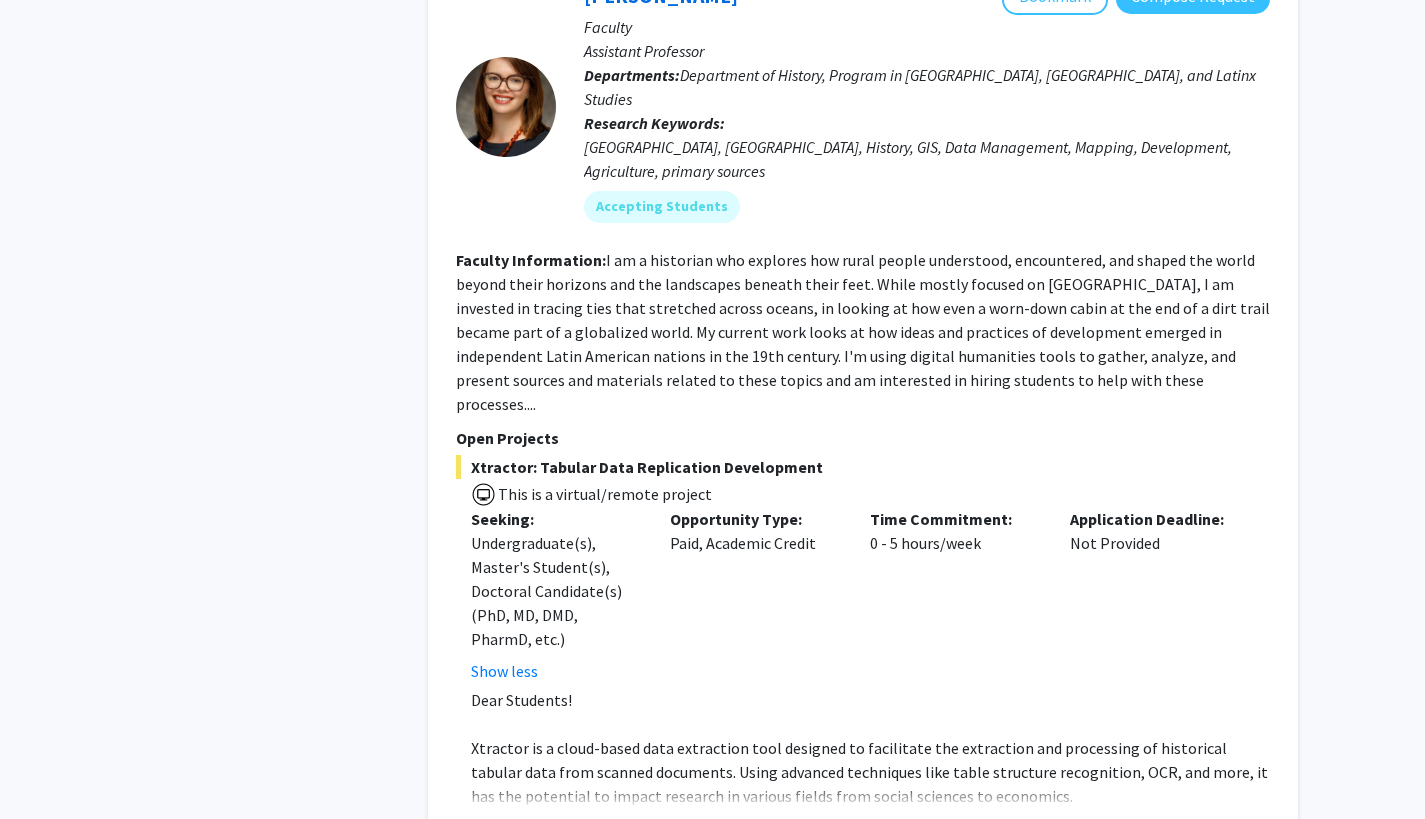 click on "Show more" 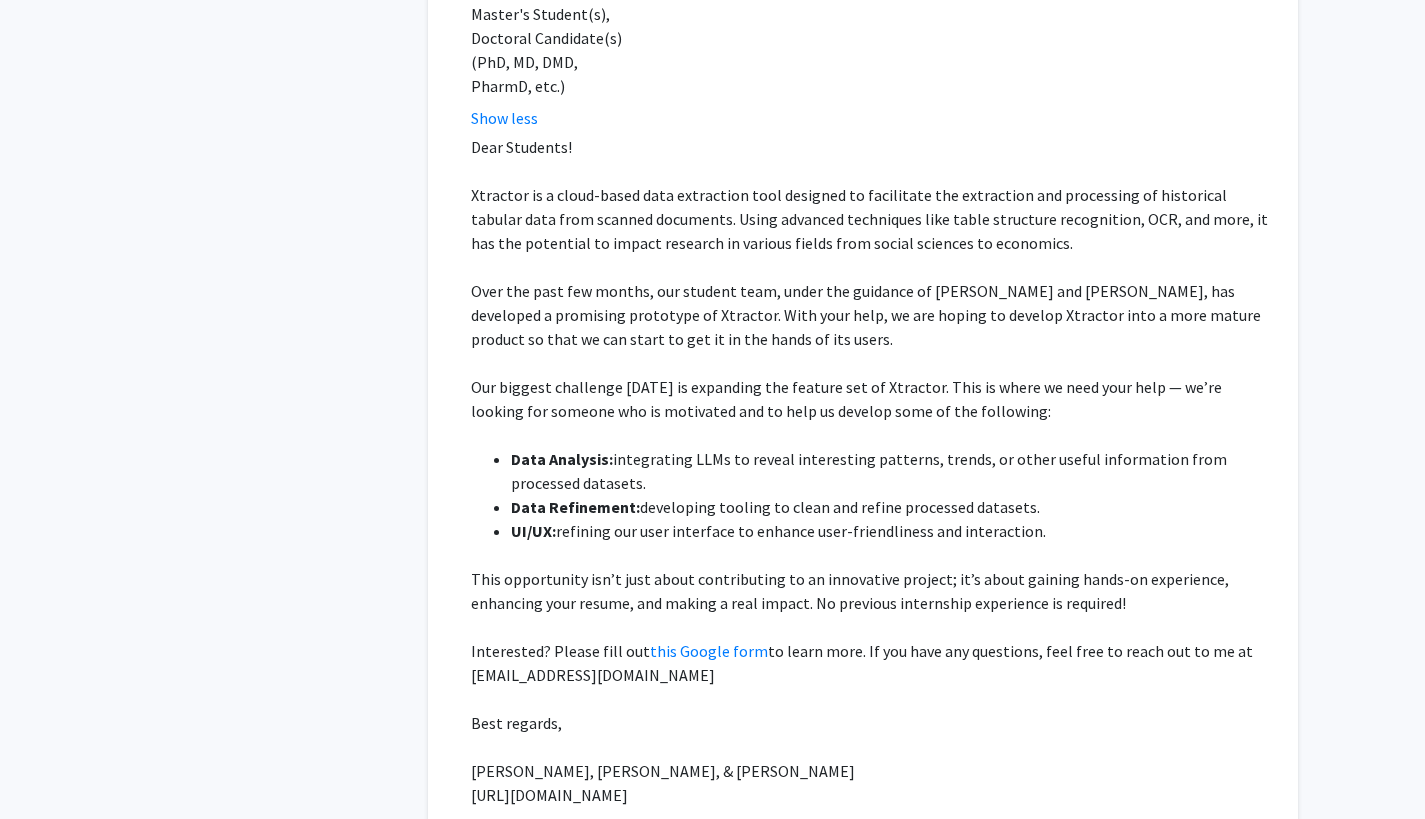scroll, scrollTop: 8978, scrollLeft: 0, axis: vertical 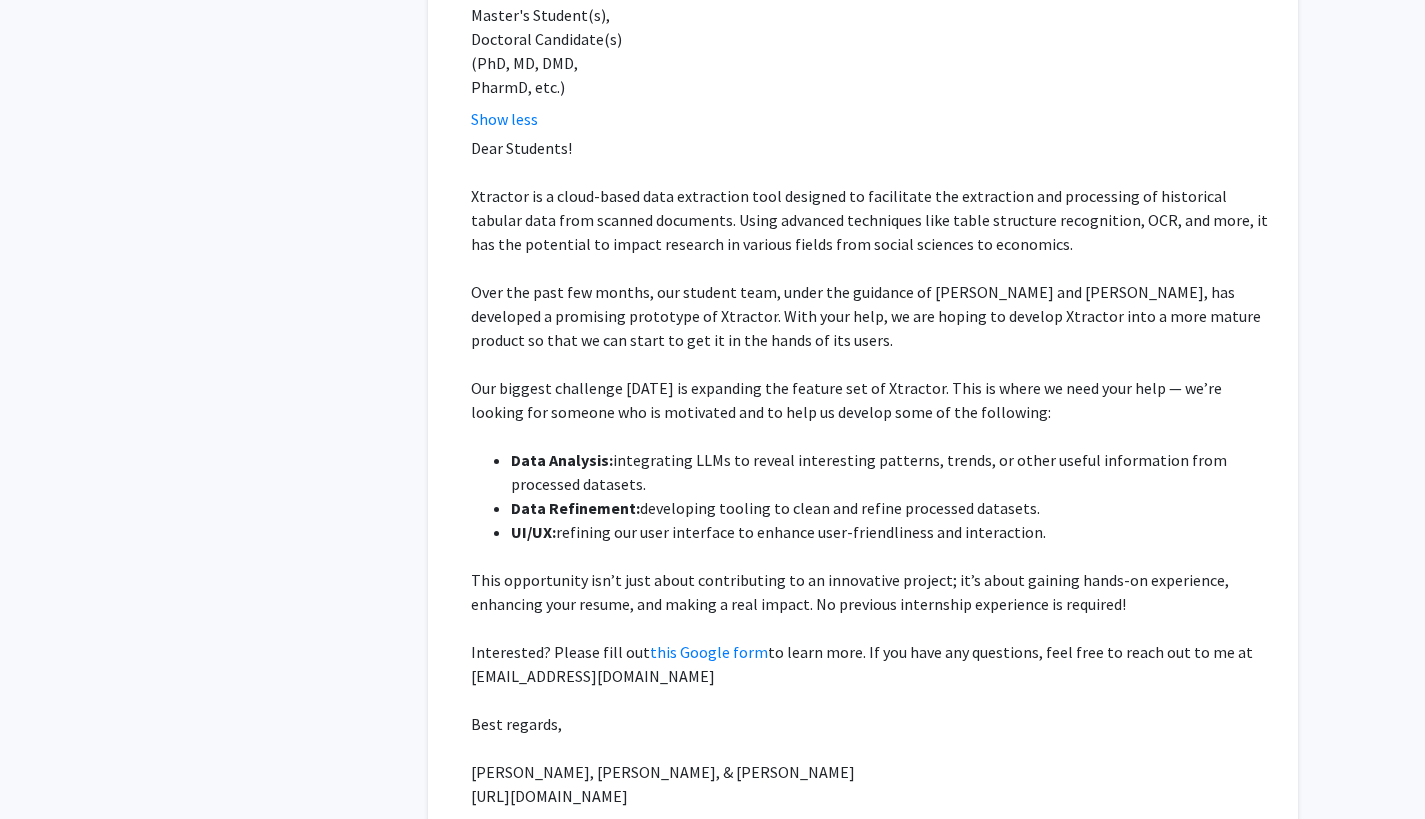 click on "2" 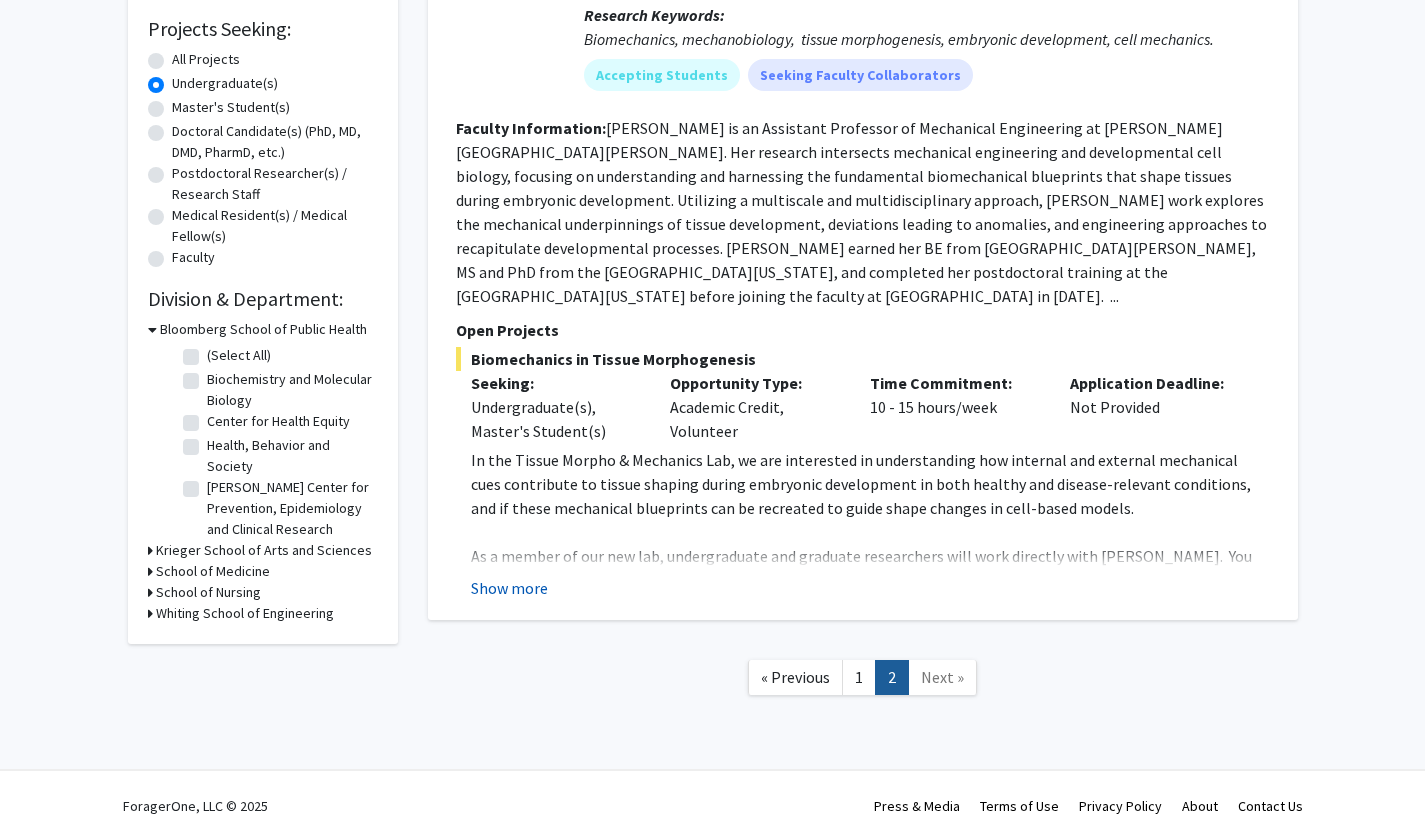 click on "Show more" 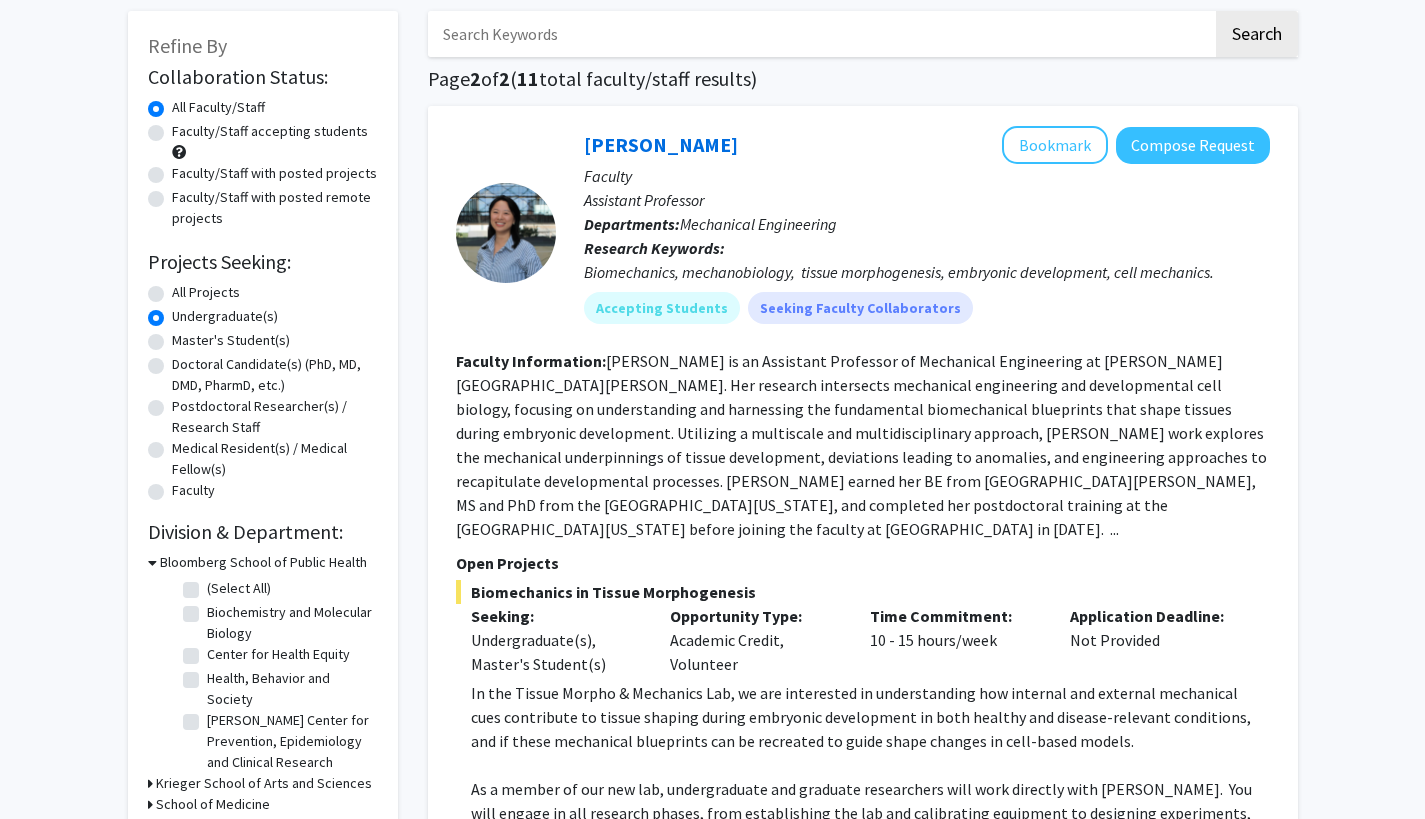 scroll, scrollTop: 141, scrollLeft: 0, axis: vertical 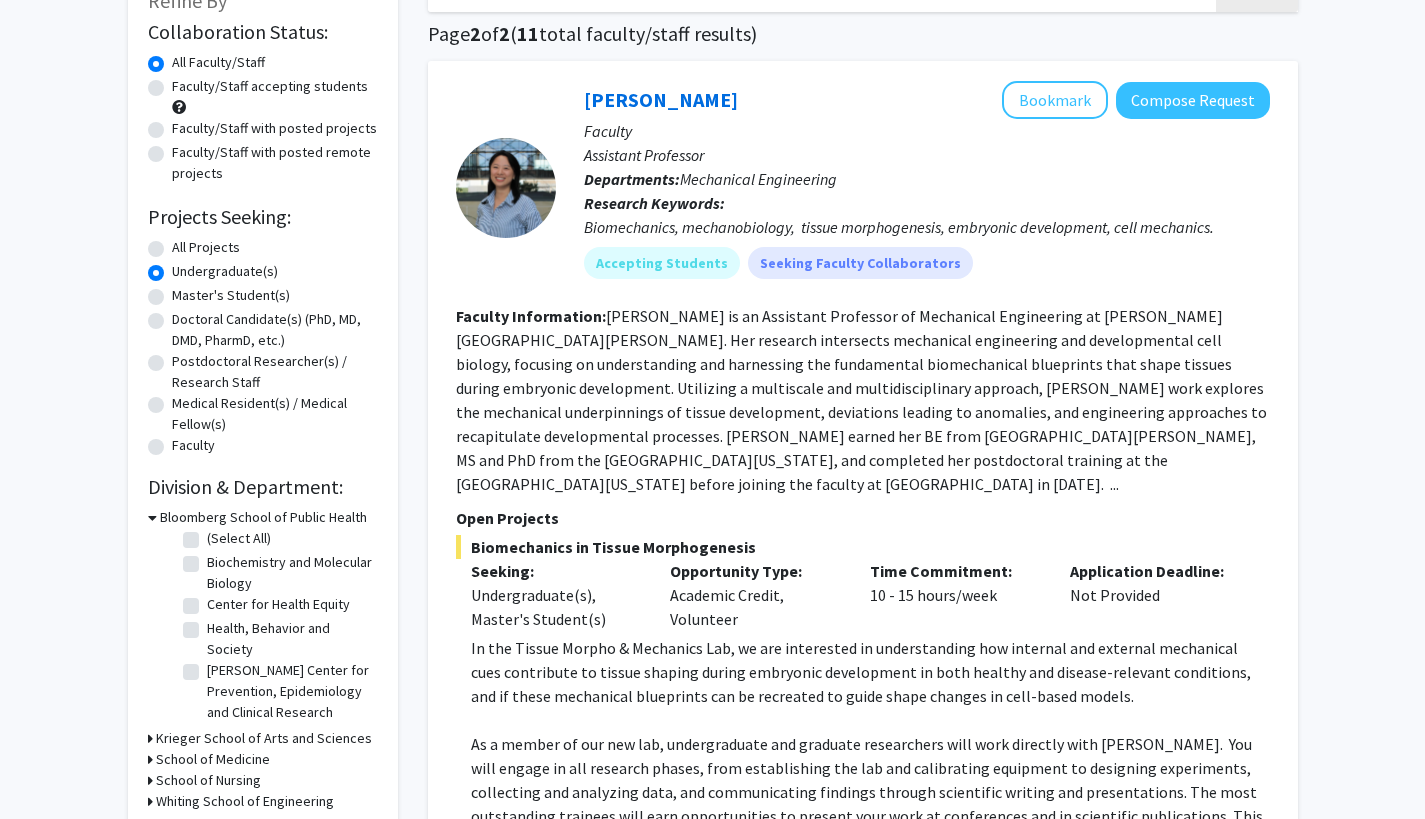 click on "Krieger School of Arts and Sciences" at bounding box center (264, 738) 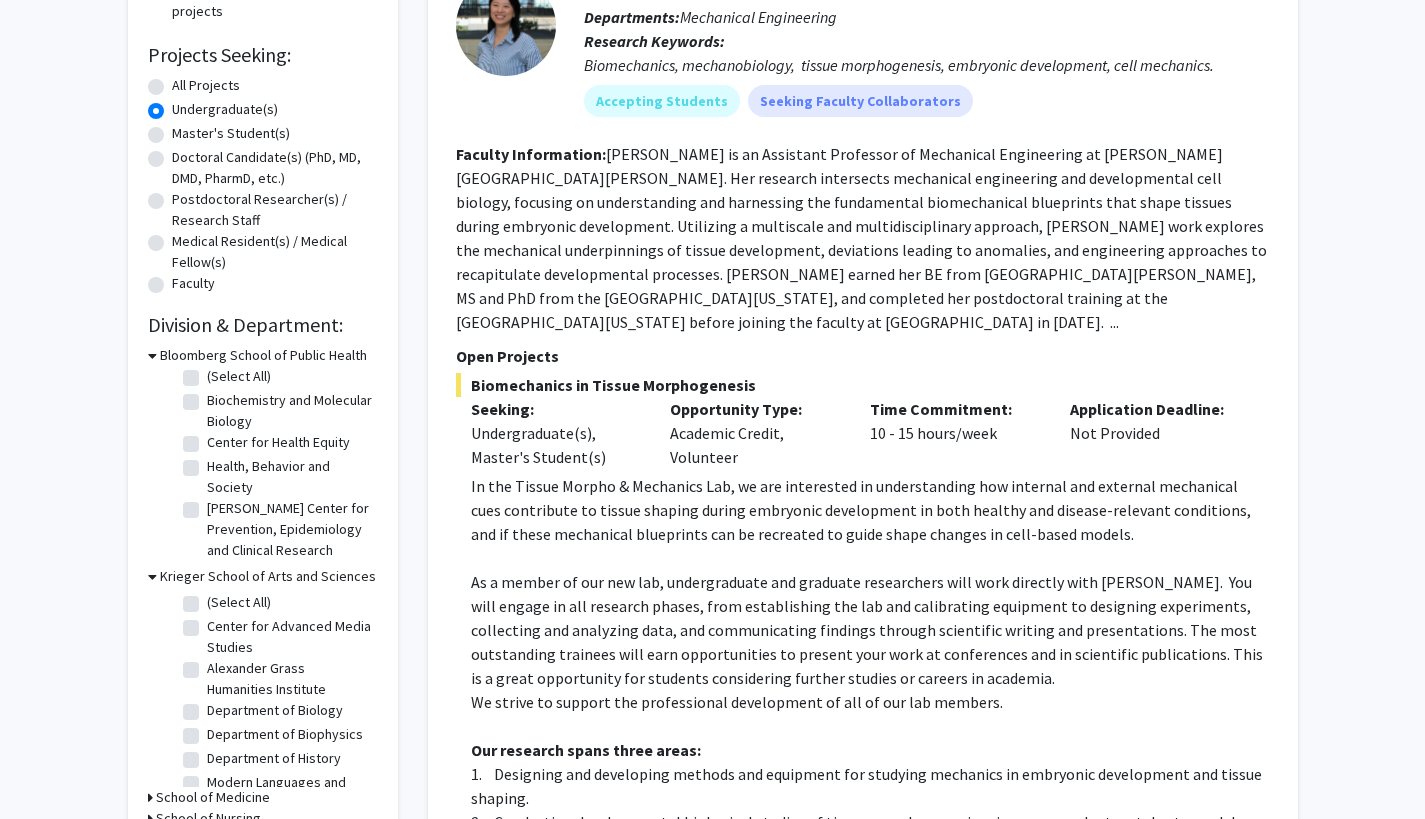 scroll, scrollTop: 366, scrollLeft: 0, axis: vertical 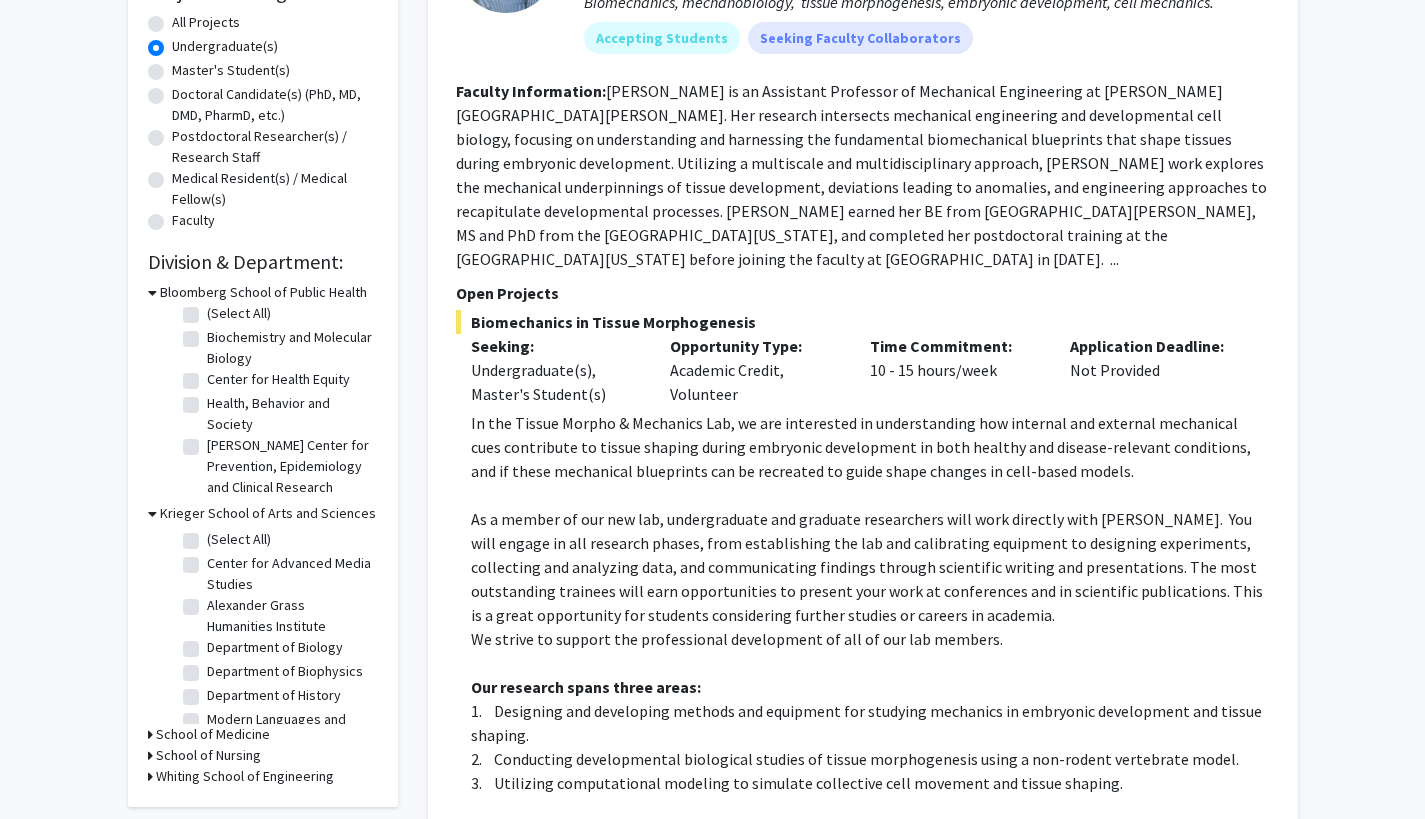 click on "(Select All)" 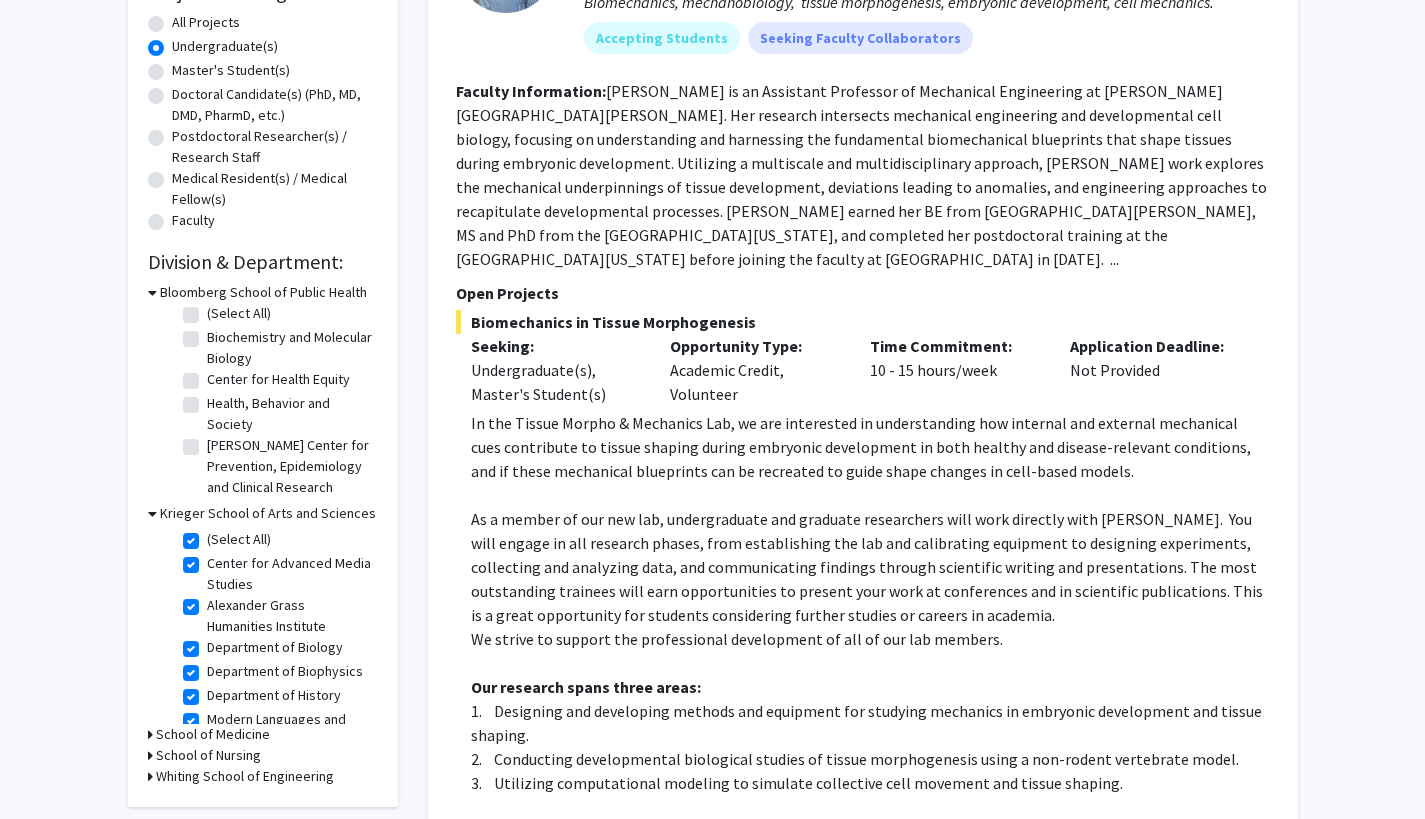 checkbox on "true" 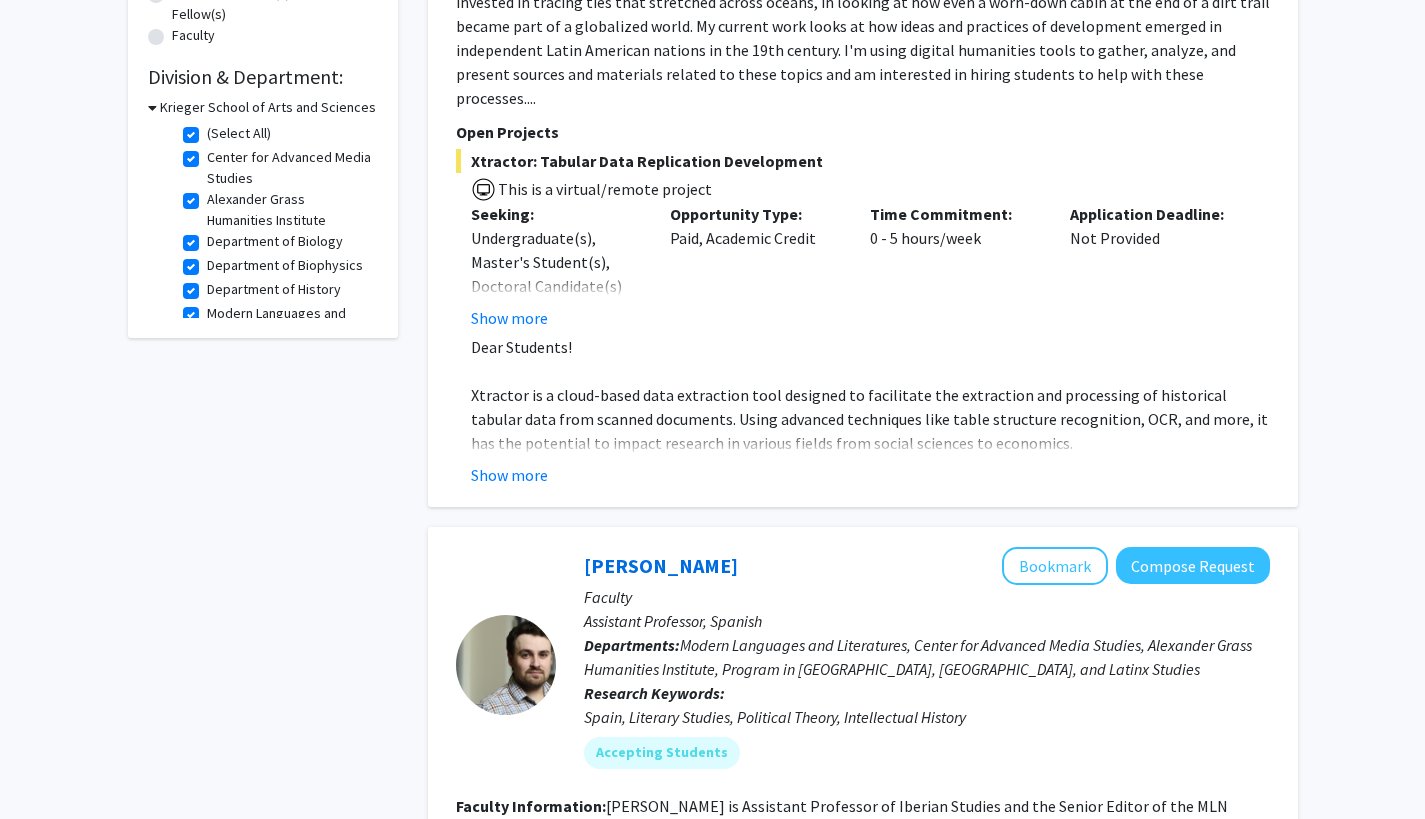 scroll, scrollTop: 580, scrollLeft: 0, axis: vertical 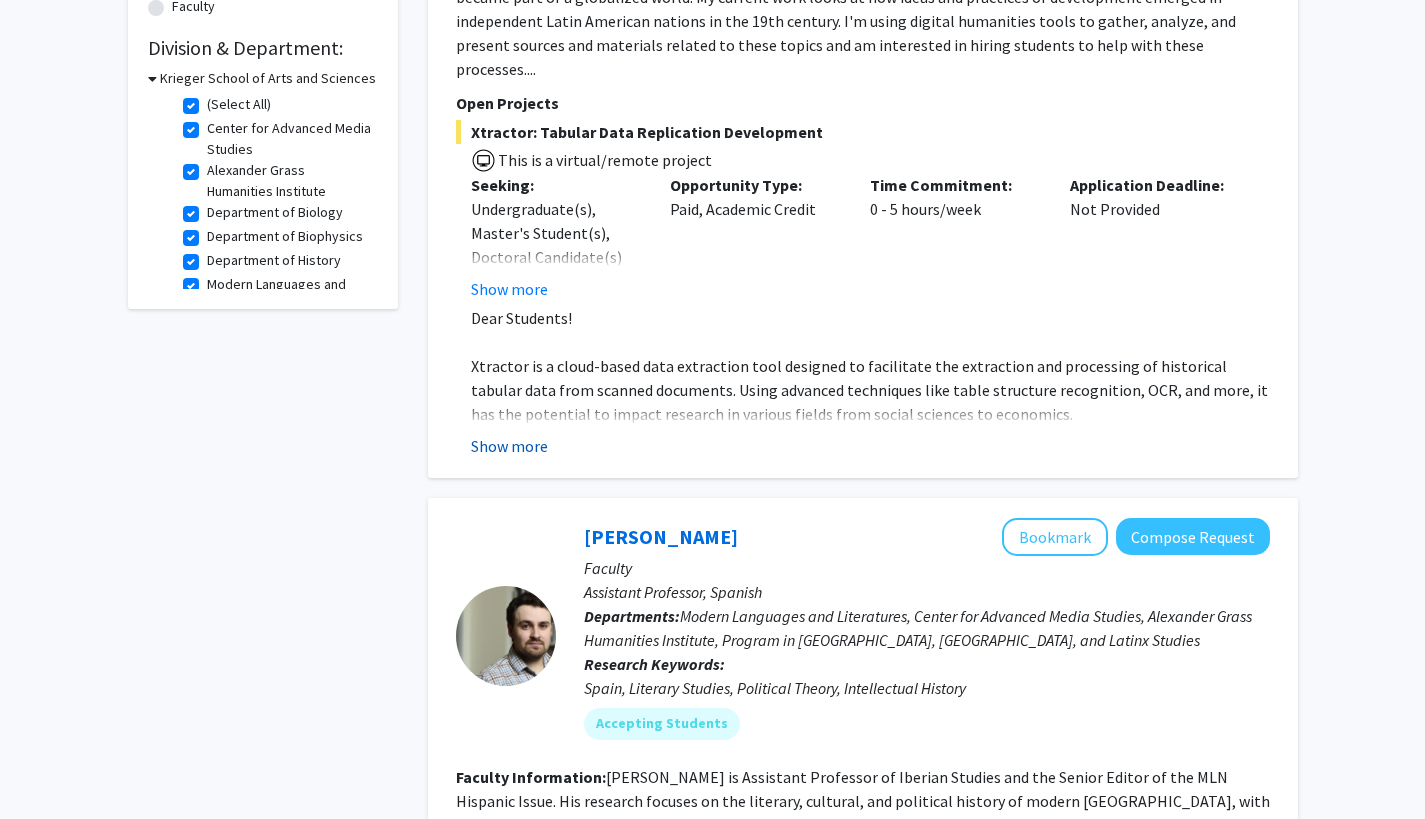 click on "Show more" 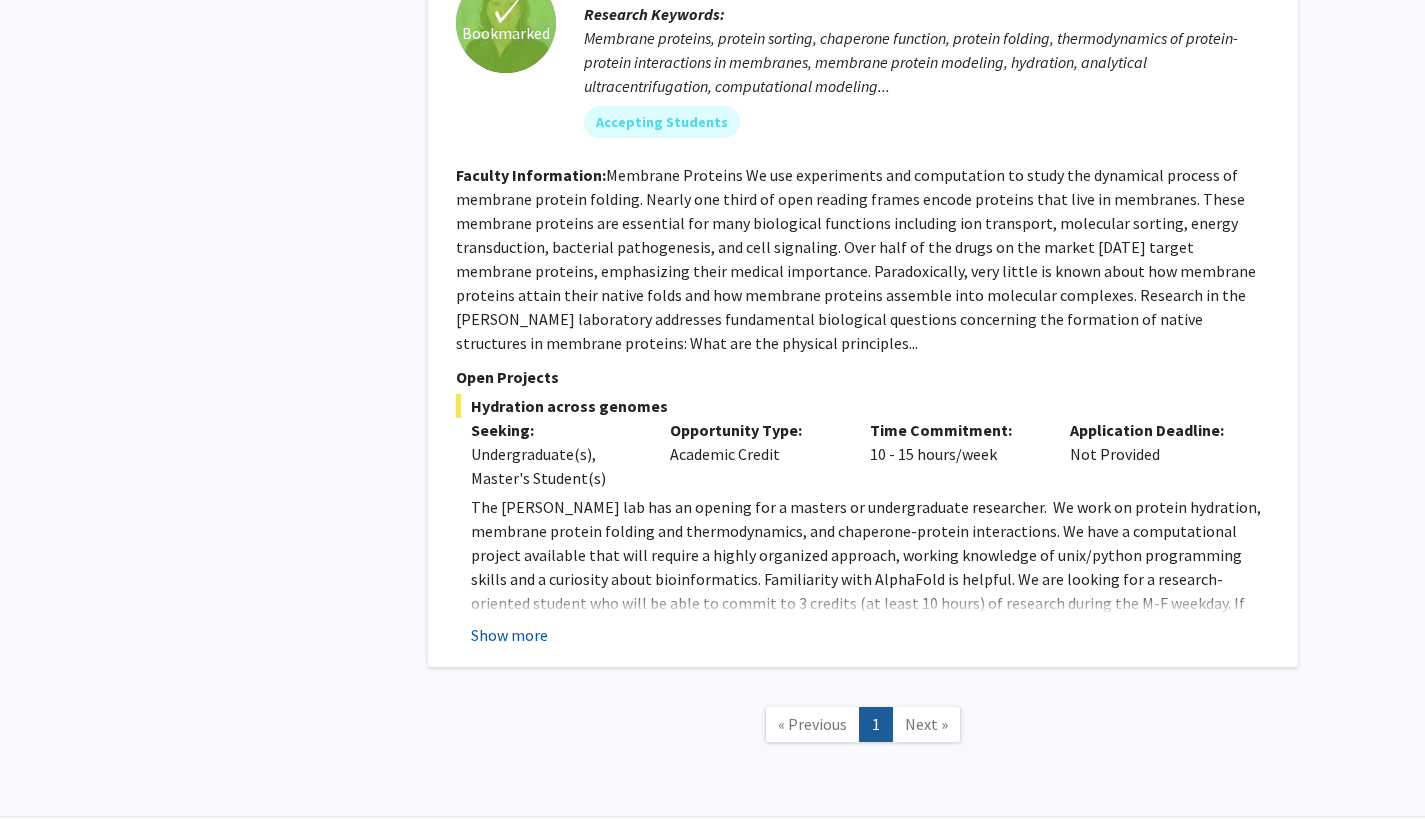 scroll, scrollTop: 2600, scrollLeft: 0, axis: vertical 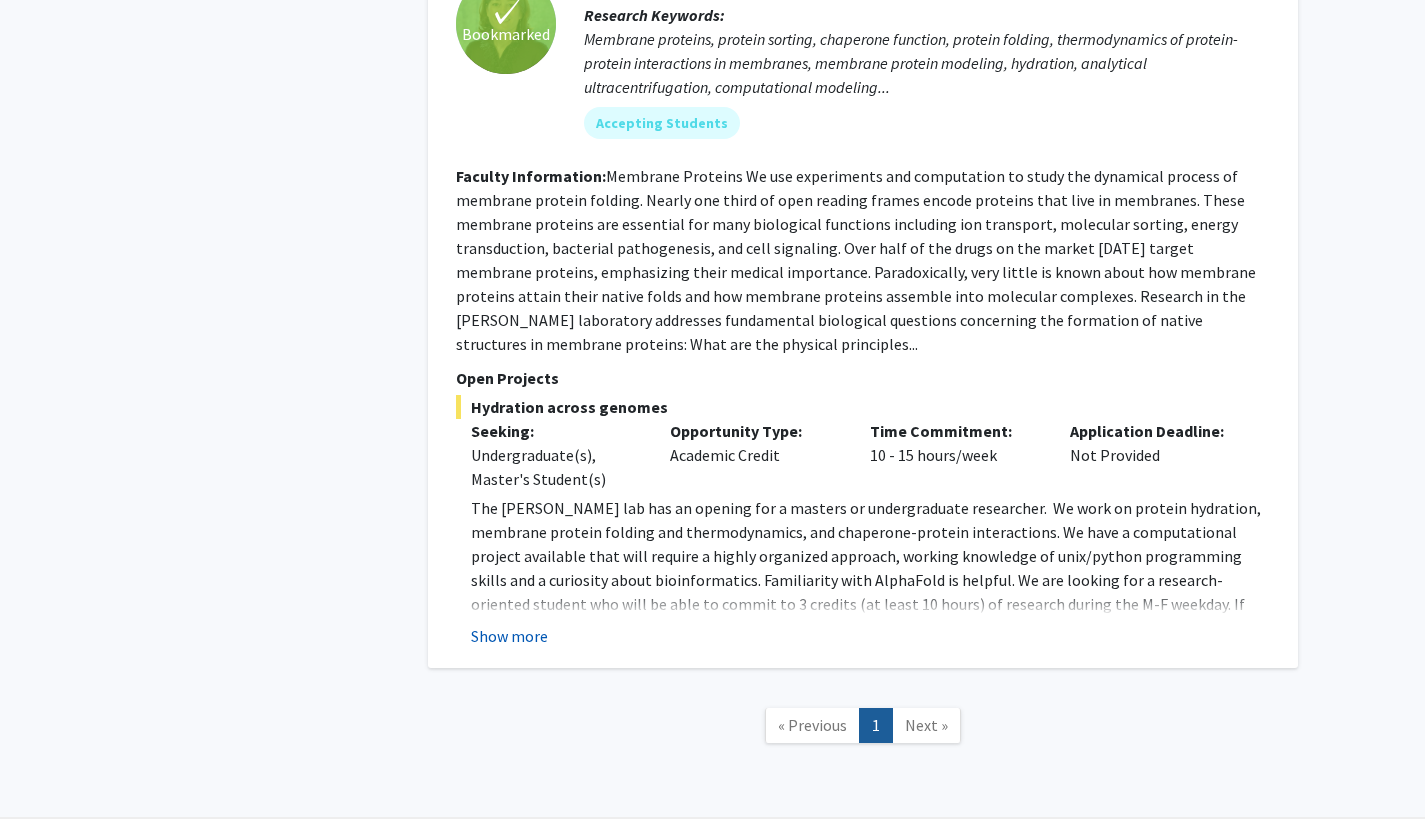 click on "Show more" 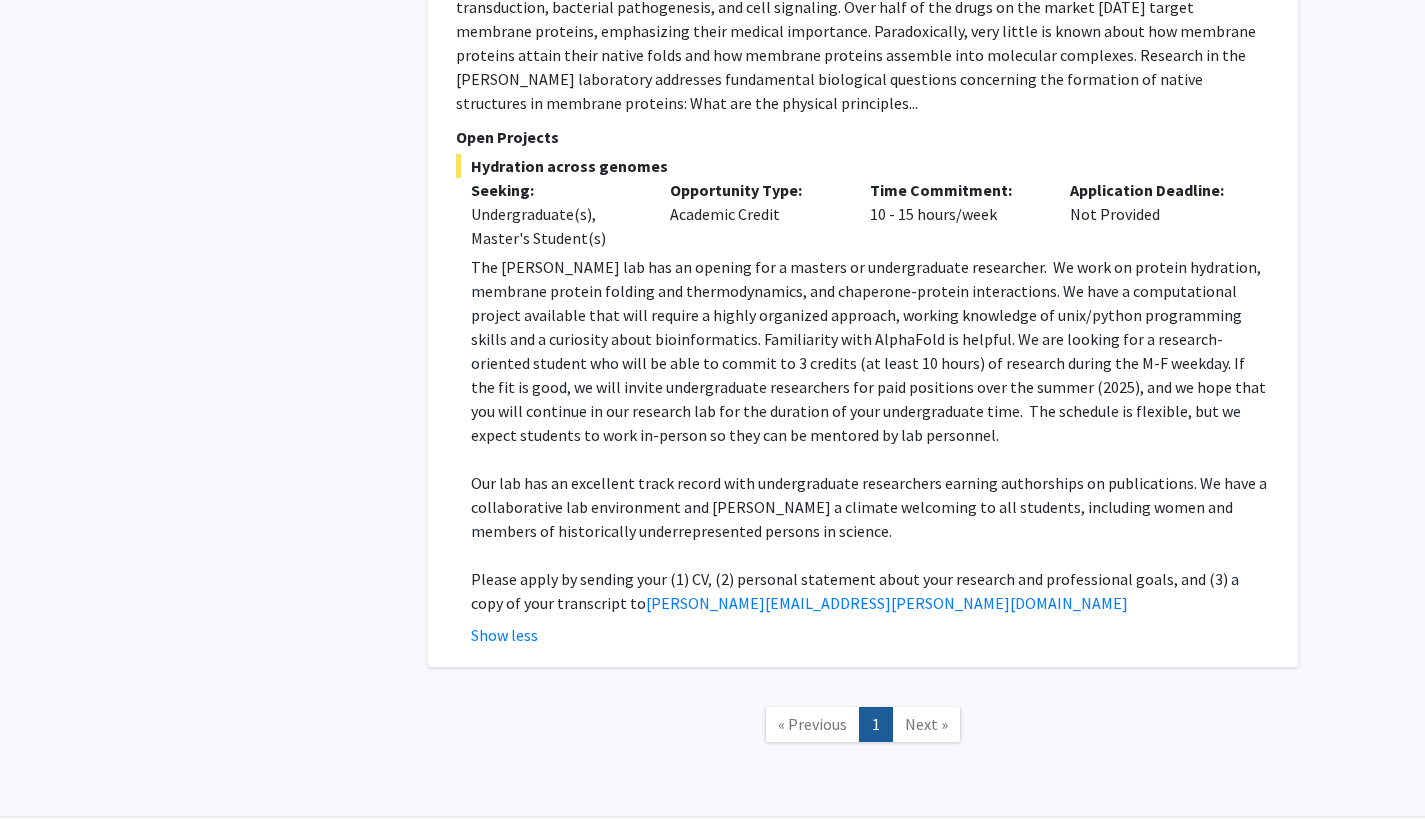 scroll, scrollTop: 2840, scrollLeft: 0, axis: vertical 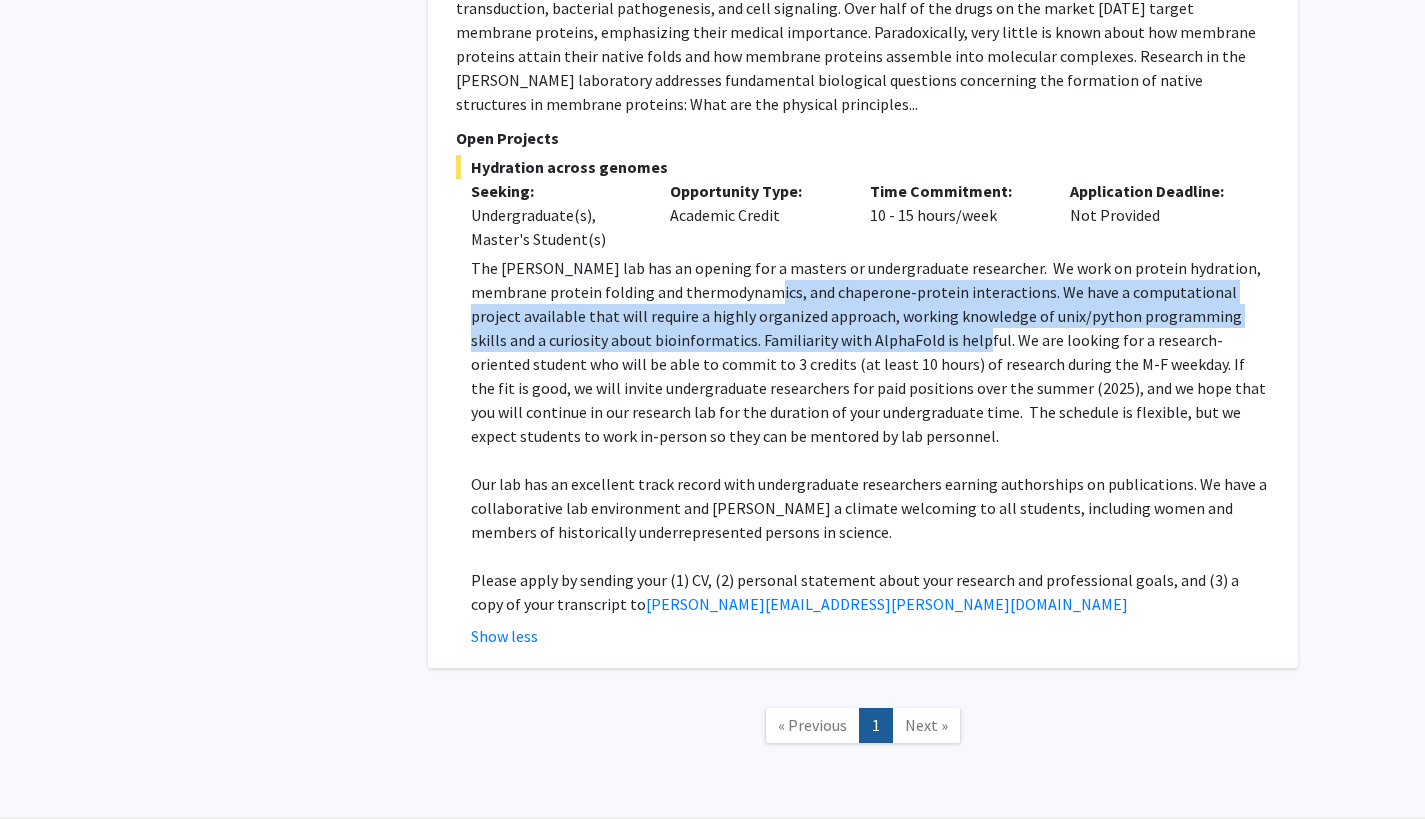drag, startPoint x: 879, startPoint y: 274, endPoint x: 733, endPoint y: 233, distance: 151.64761 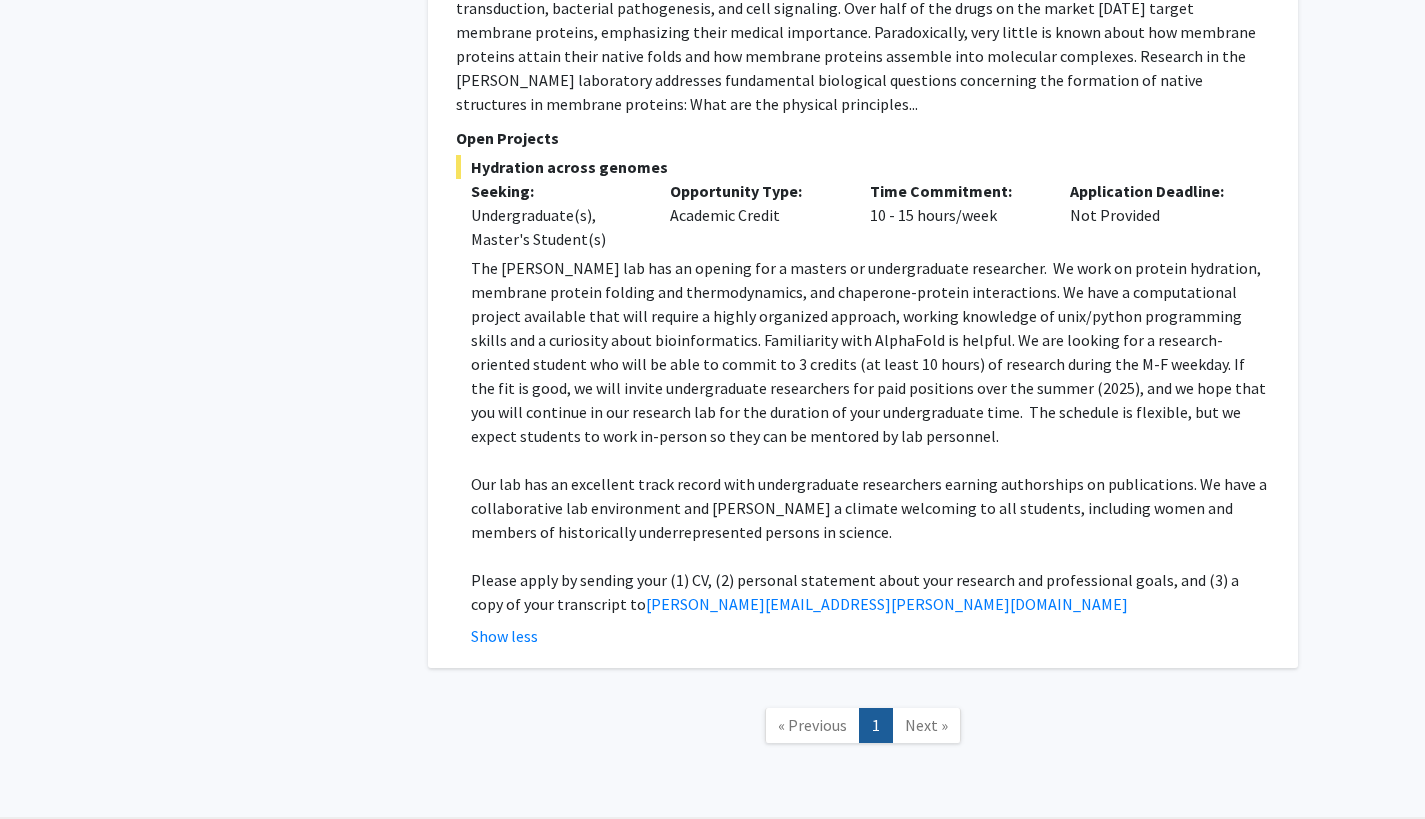 click on "The [PERSON_NAME] lab has an opening for a masters or undergraduate researcher.  We work on protein hydration, membrane protein folding and thermodynamics, and chaperone-protein interactions. We have a computational project available that will require a highly organized approach, working knowledge of unix/python programming skills and a curiosity about bioinformatics. Familiarity with AlphaFold is helpful. We are looking for a research-oriented student who will be able to commit to 3 credits (at least 10 hours) of research during the M-F weekday. If the fit is good, we will invite undergraduate researchers for paid positions over the summer (2025), and we hope that you will continue in our research lab for the duration of your undergraduate time.  The schedule is flexible, but we expect students to work in-person so they can be mentored by lab personnel." 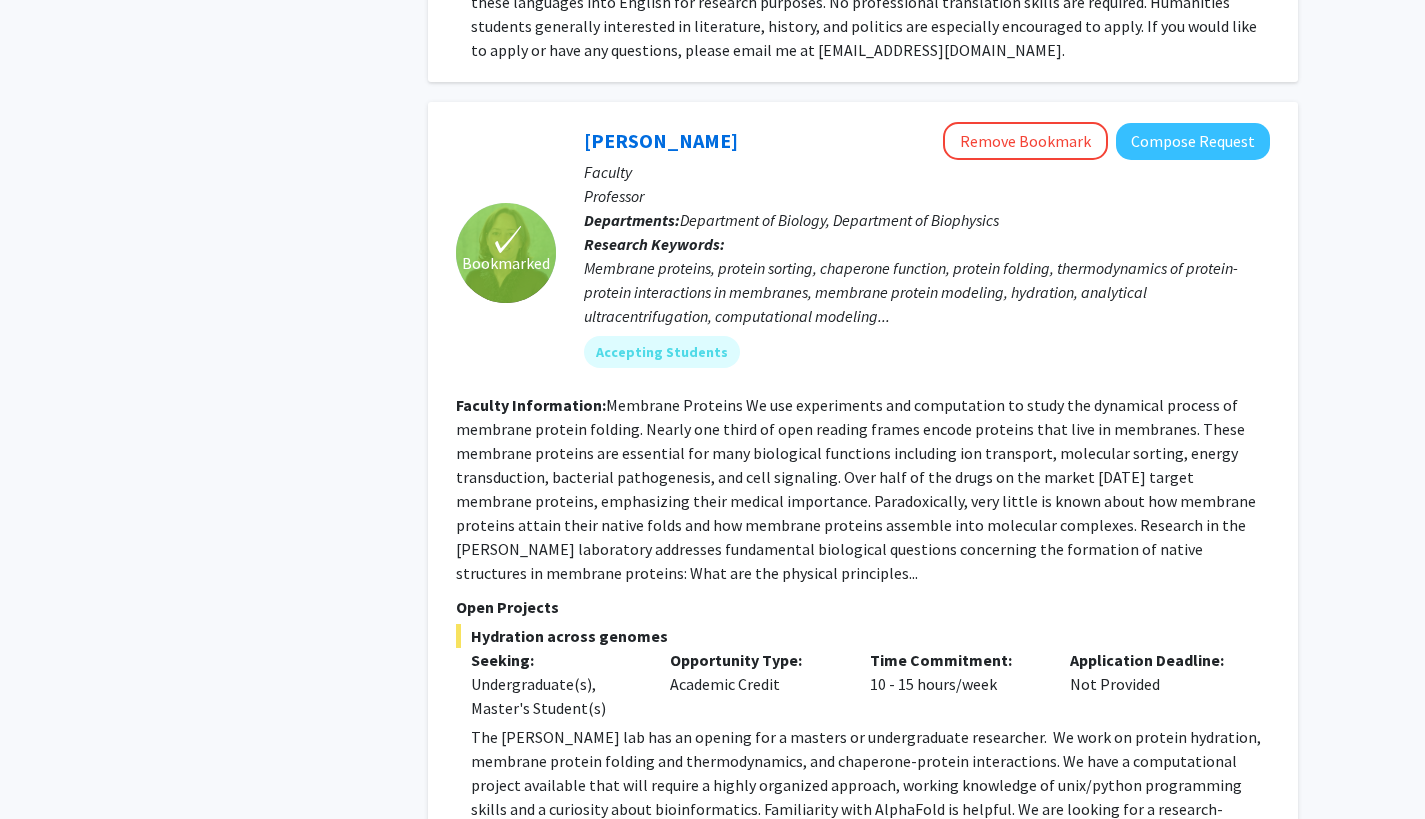 scroll, scrollTop: 2314, scrollLeft: 0, axis: vertical 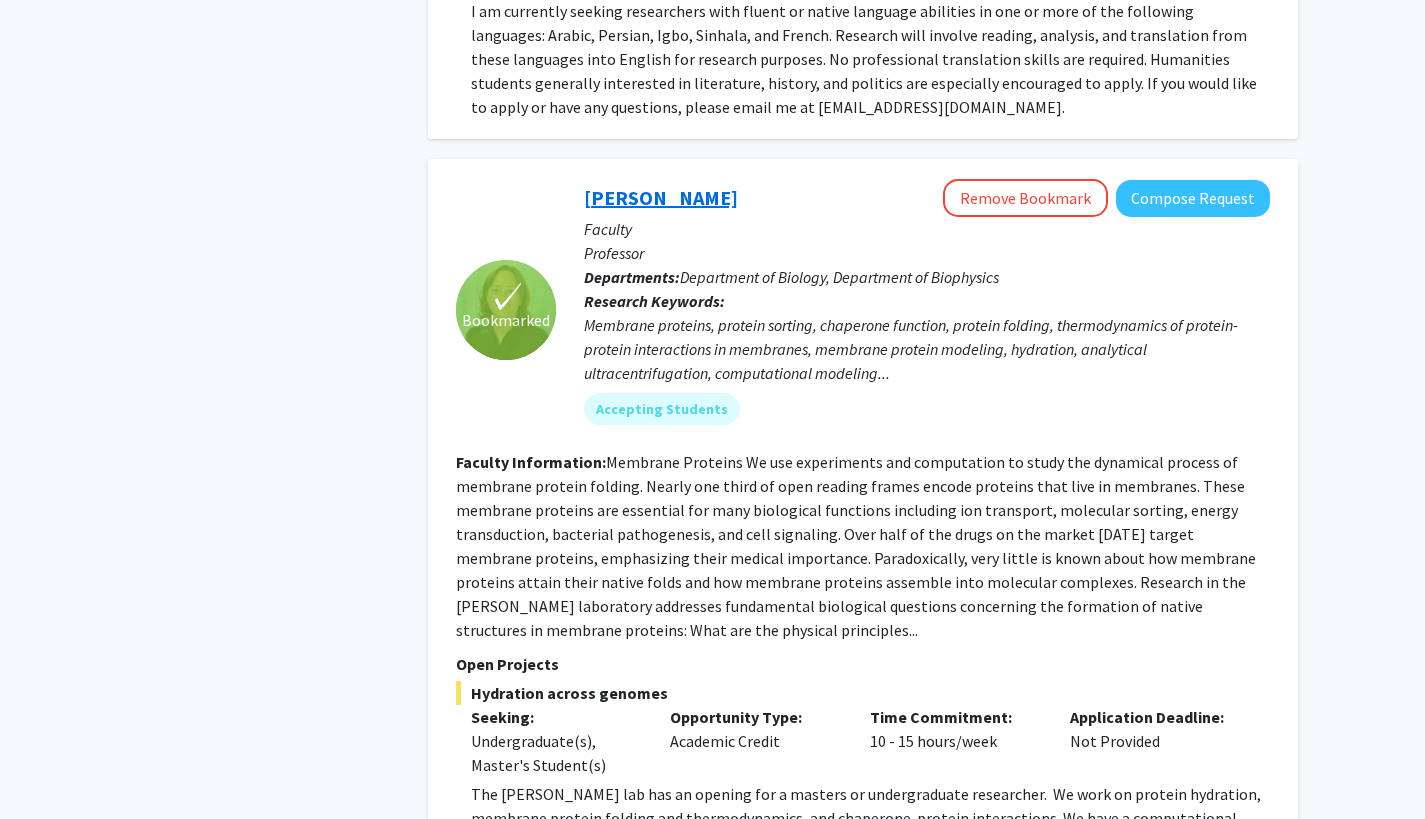 click on "[PERSON_NAME]" 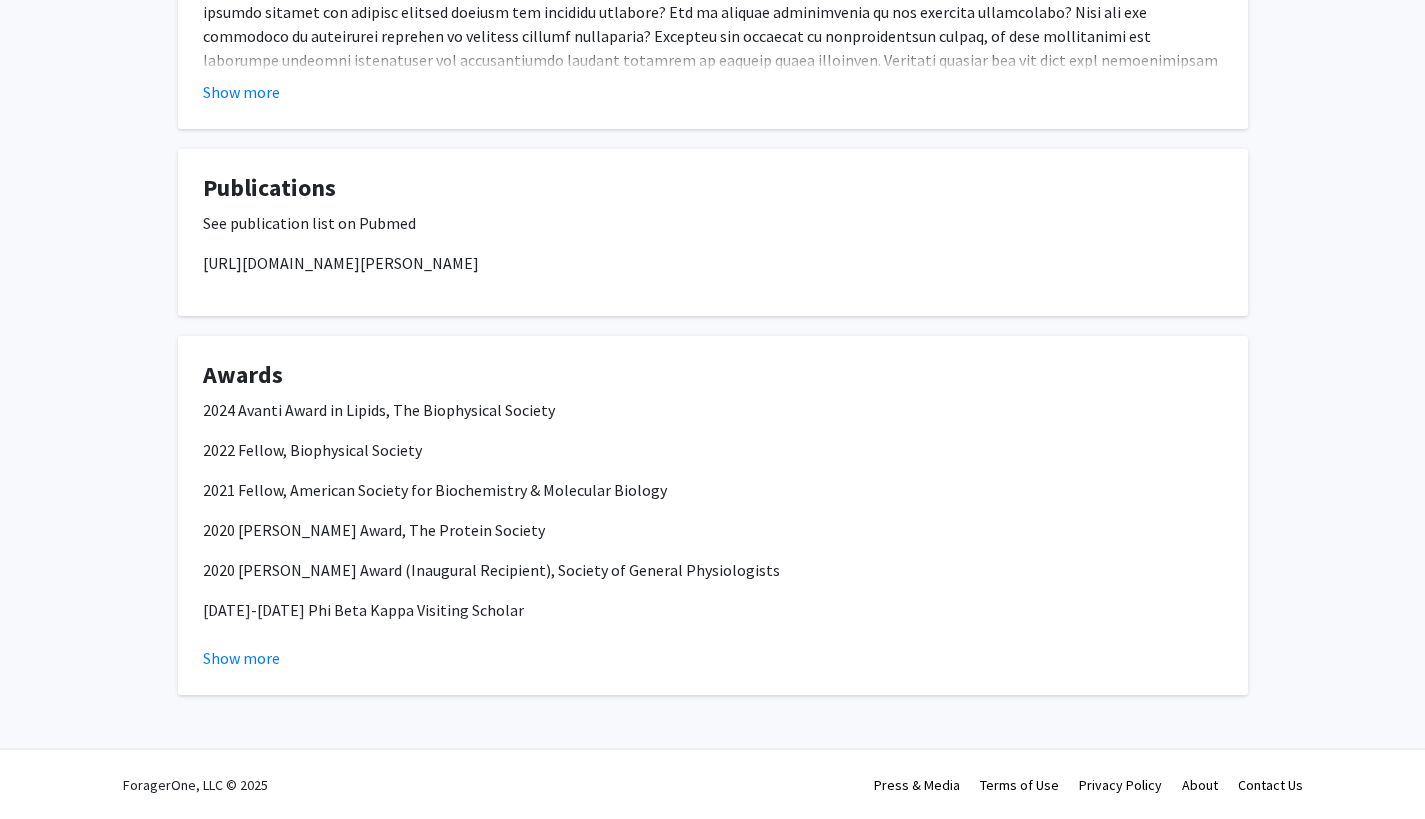 scroll, scrollTop: 1485, scrollLeft: 0, axis: vertical 